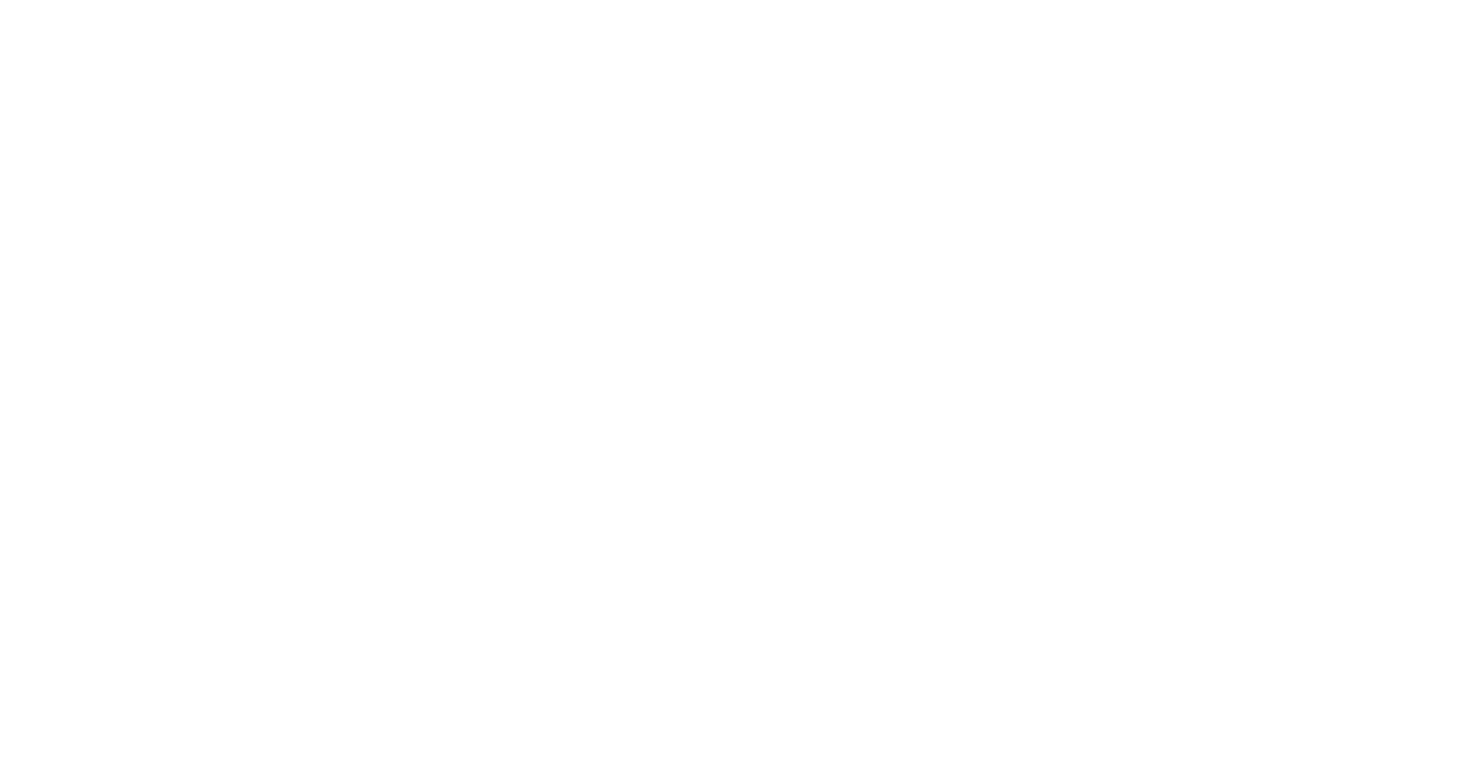 scroll, scrollTop: 0, scrollLeft: 0, axis: both 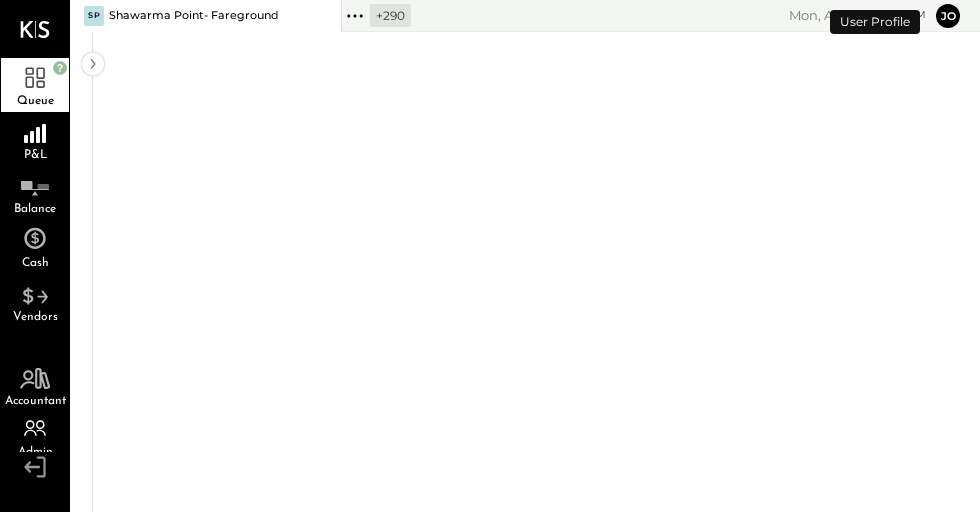 click 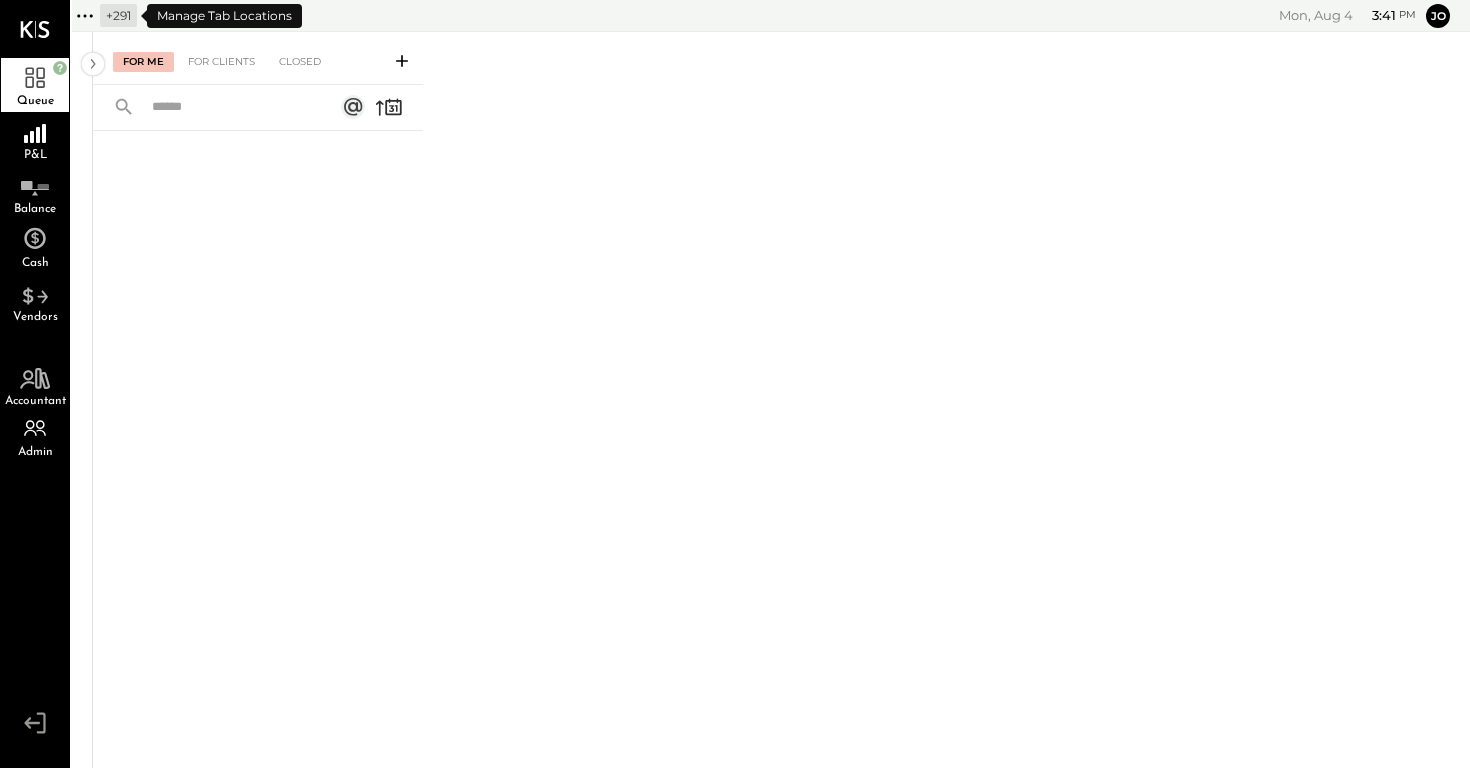 click on "+ 291" at bounding box center [118, 15] 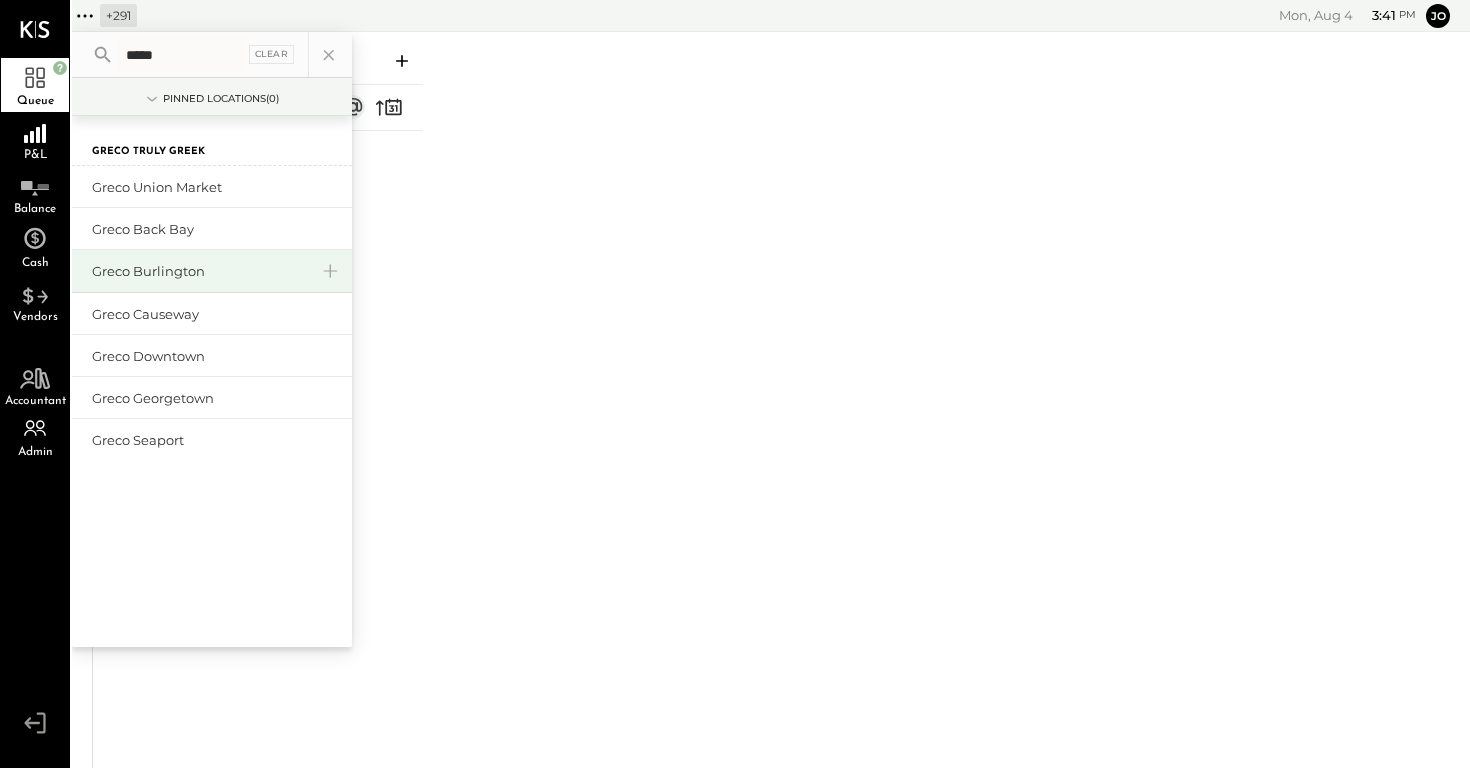 type on "*****" 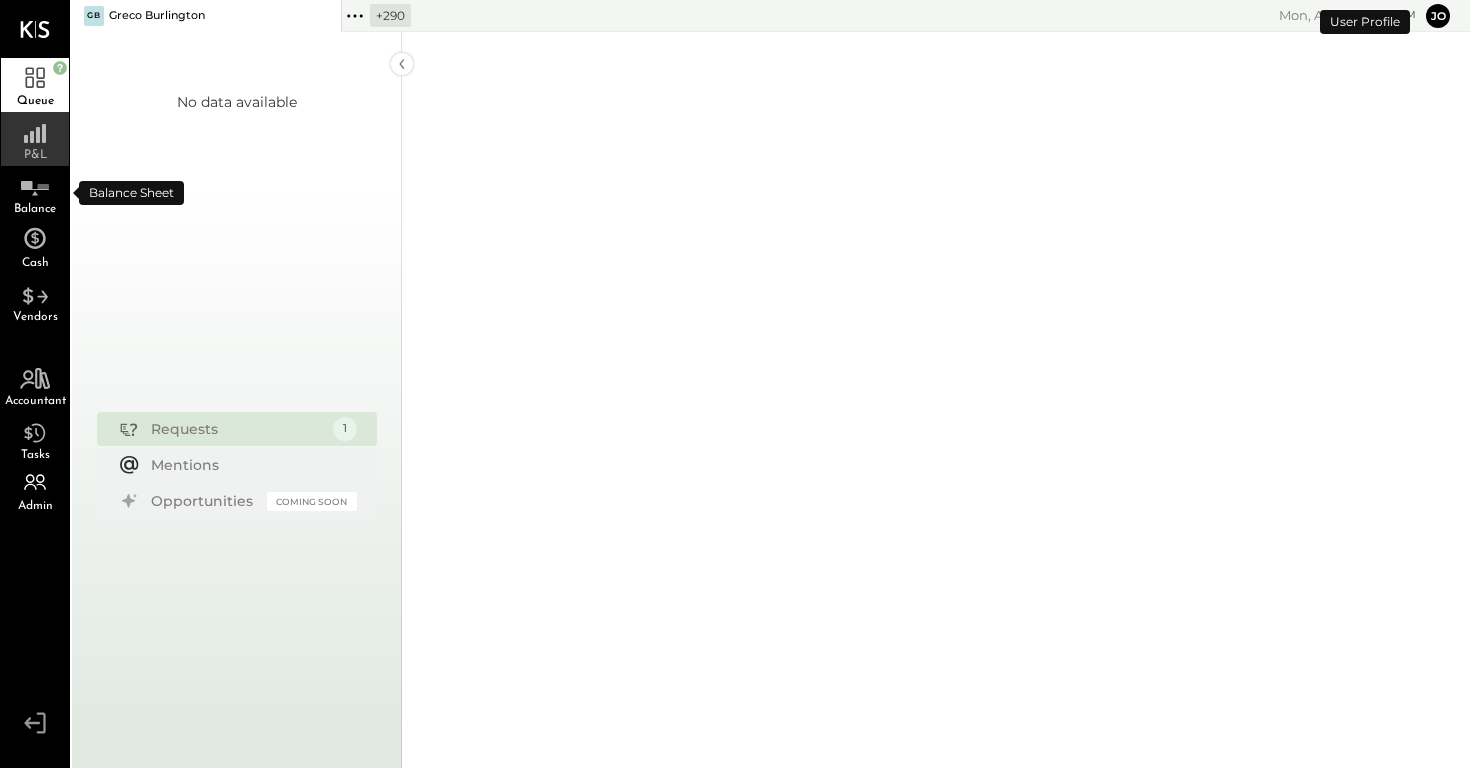 click on "P&L" at bounding box center [35, 139] 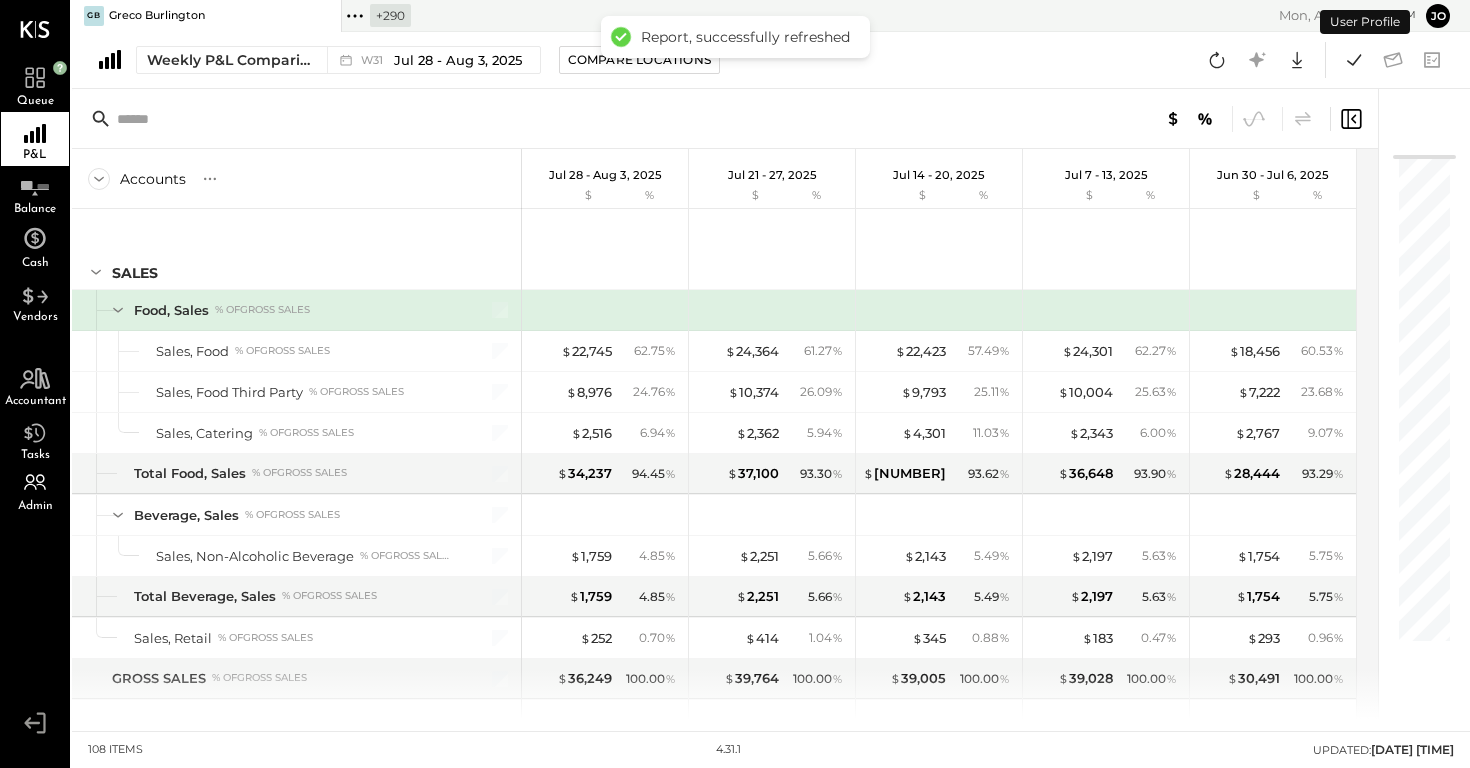 click on "Weekly P&L Comparison   W31 Jul 28 - Aug 3, 2025 Compare Locations" at bounding box center (406, 60) 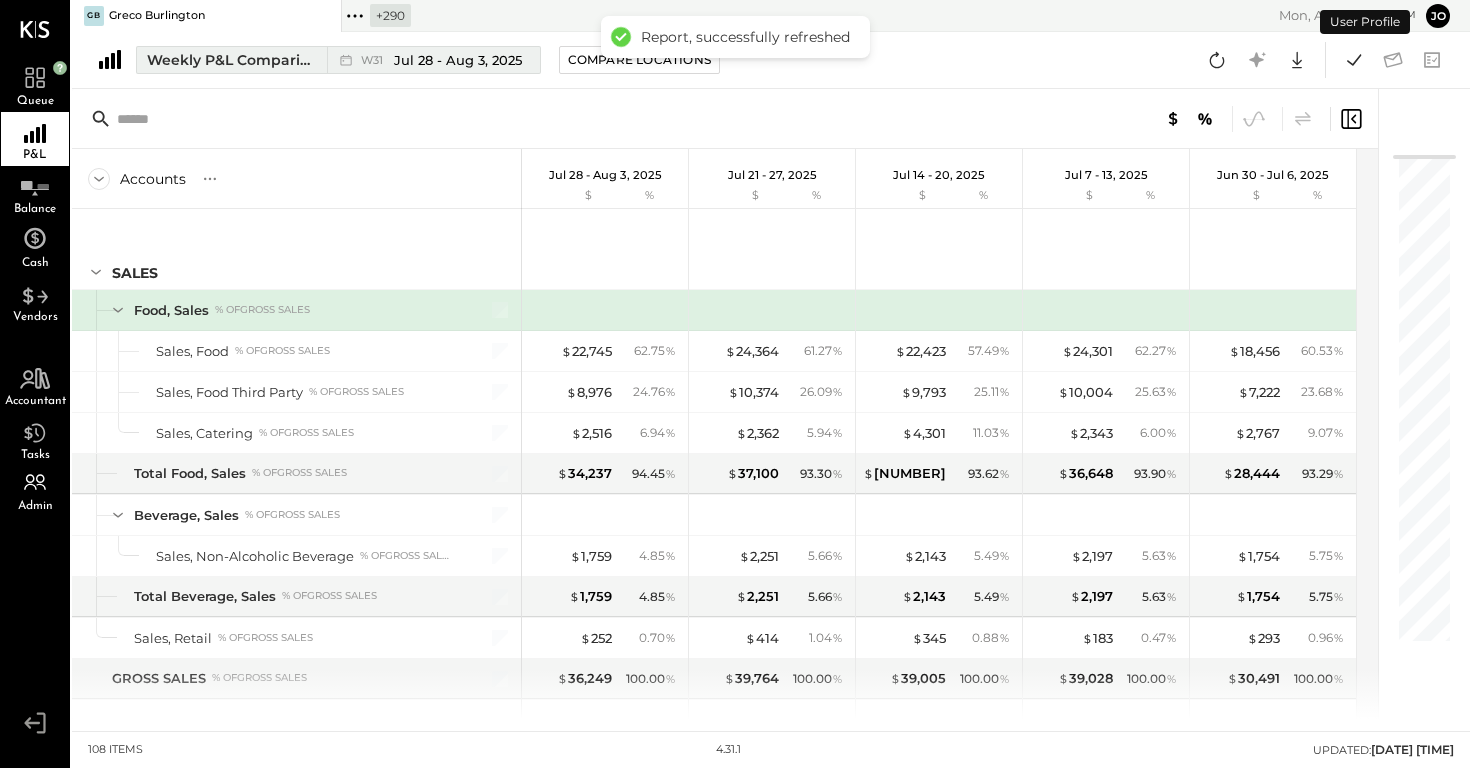 click on "Weekly P&L Comparison" at bounding box center [231, 60] 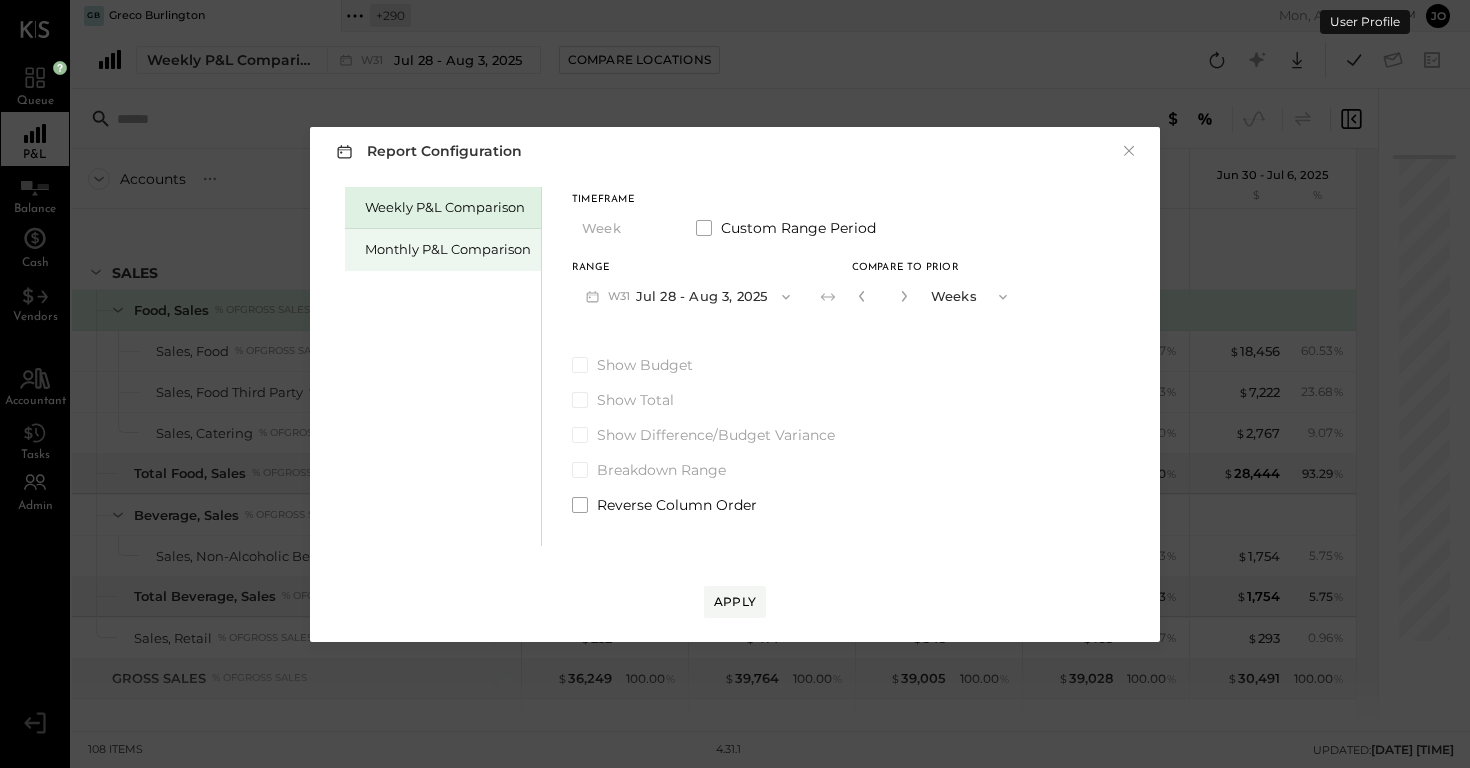 click on "Monthly P&L Comparison" at bounding box center (448, 249) 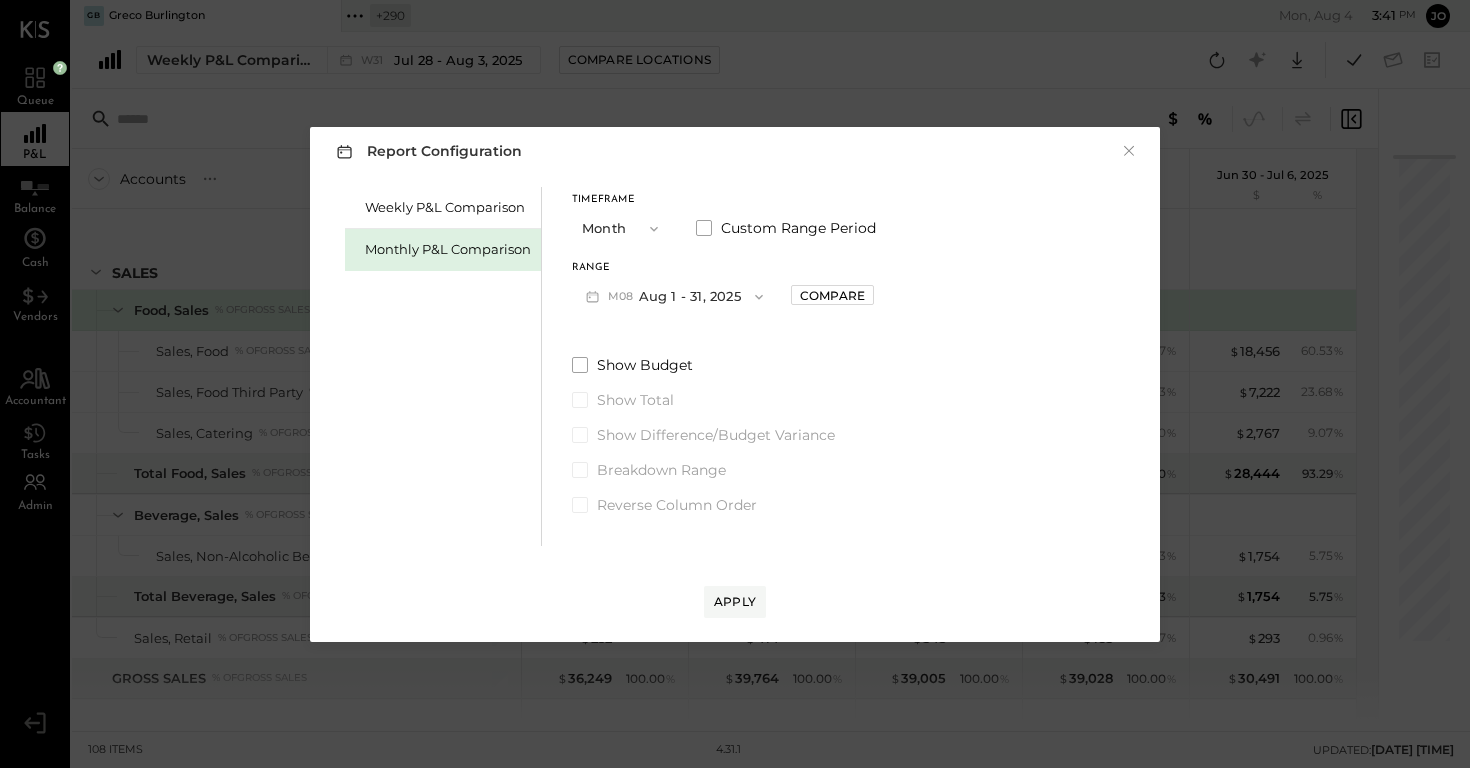 click on "Timeframe Month Custom Range Period Range M08 Aug 1 - 31, 2025 Compare Show Budget Show Total Show Difference/Budget Variance Breakdown Range Reverse Column Order" at bounding box center (724, 351) 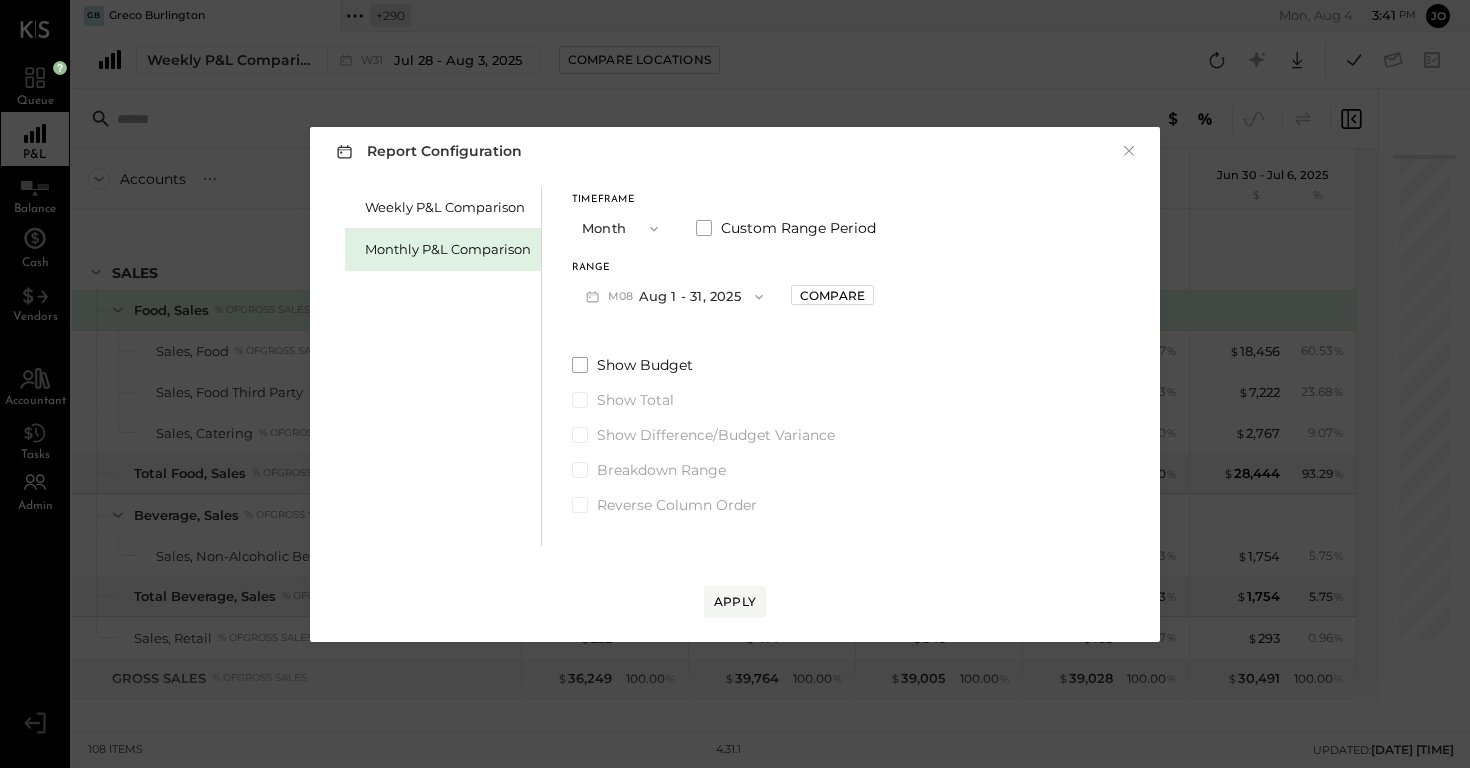 click on "M08 Aug 1 - 31, 2025" at bounding box center (674, 296) 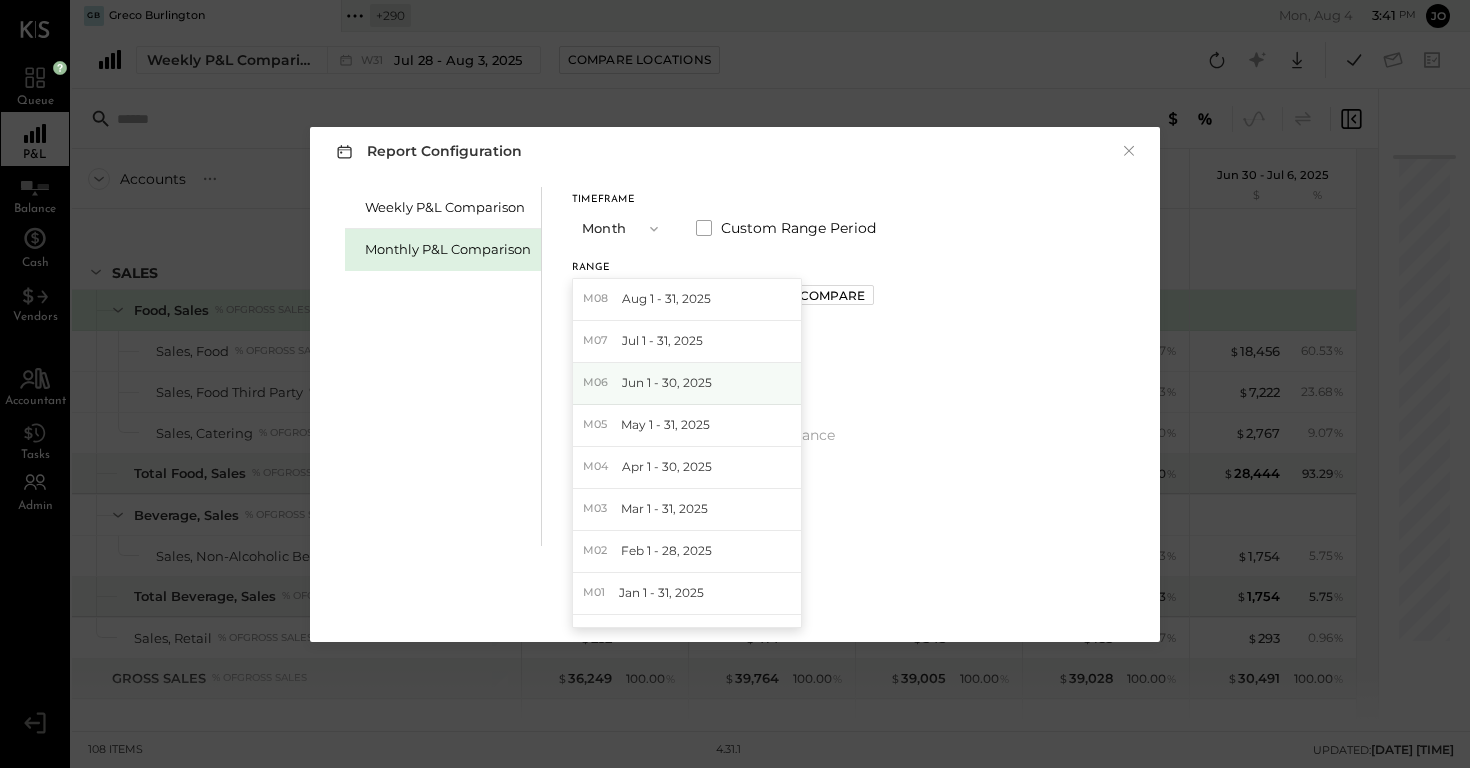 click on "M06   Jun 1 - 30, 2025" at bounding box center (687, 384) 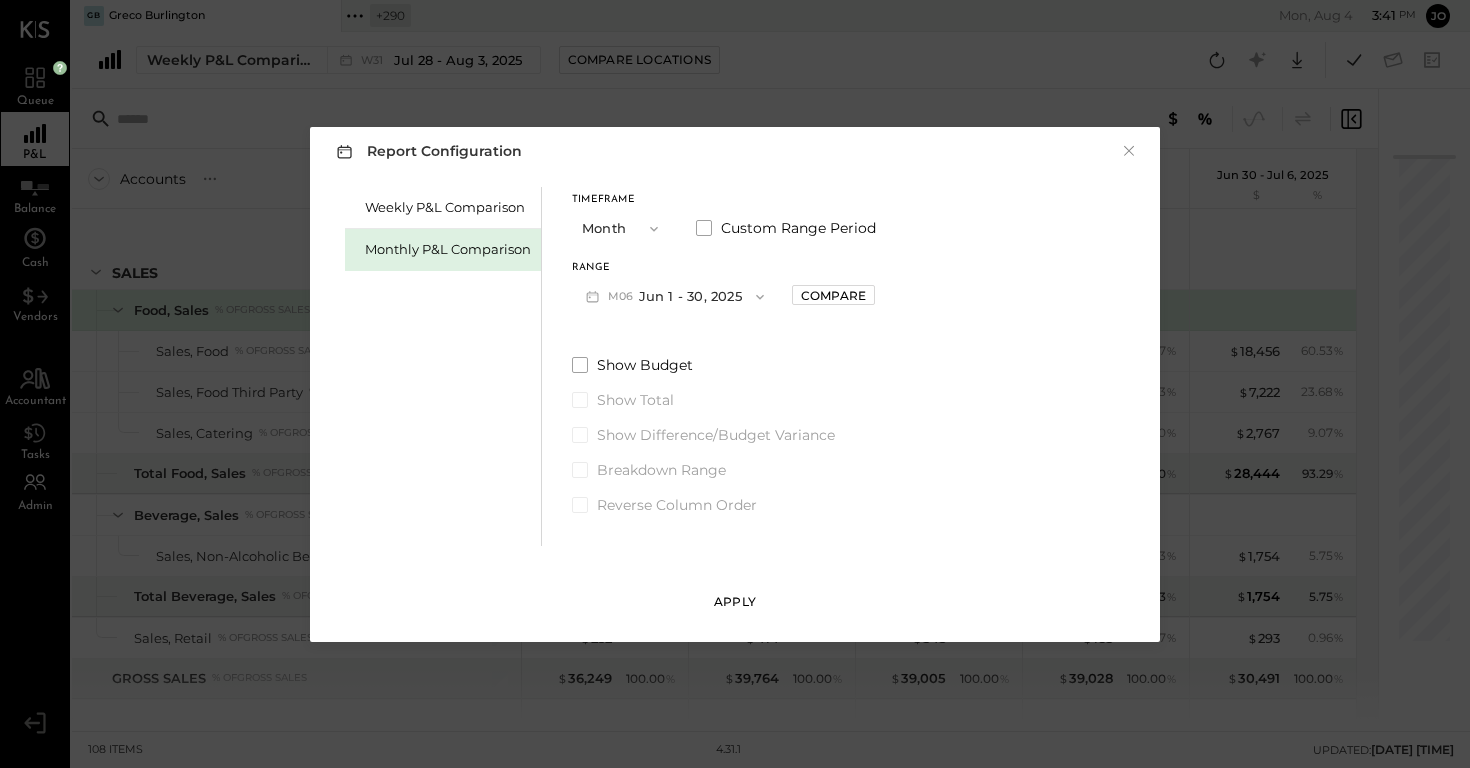 click on "Apply" at bounding box center (735, 601) 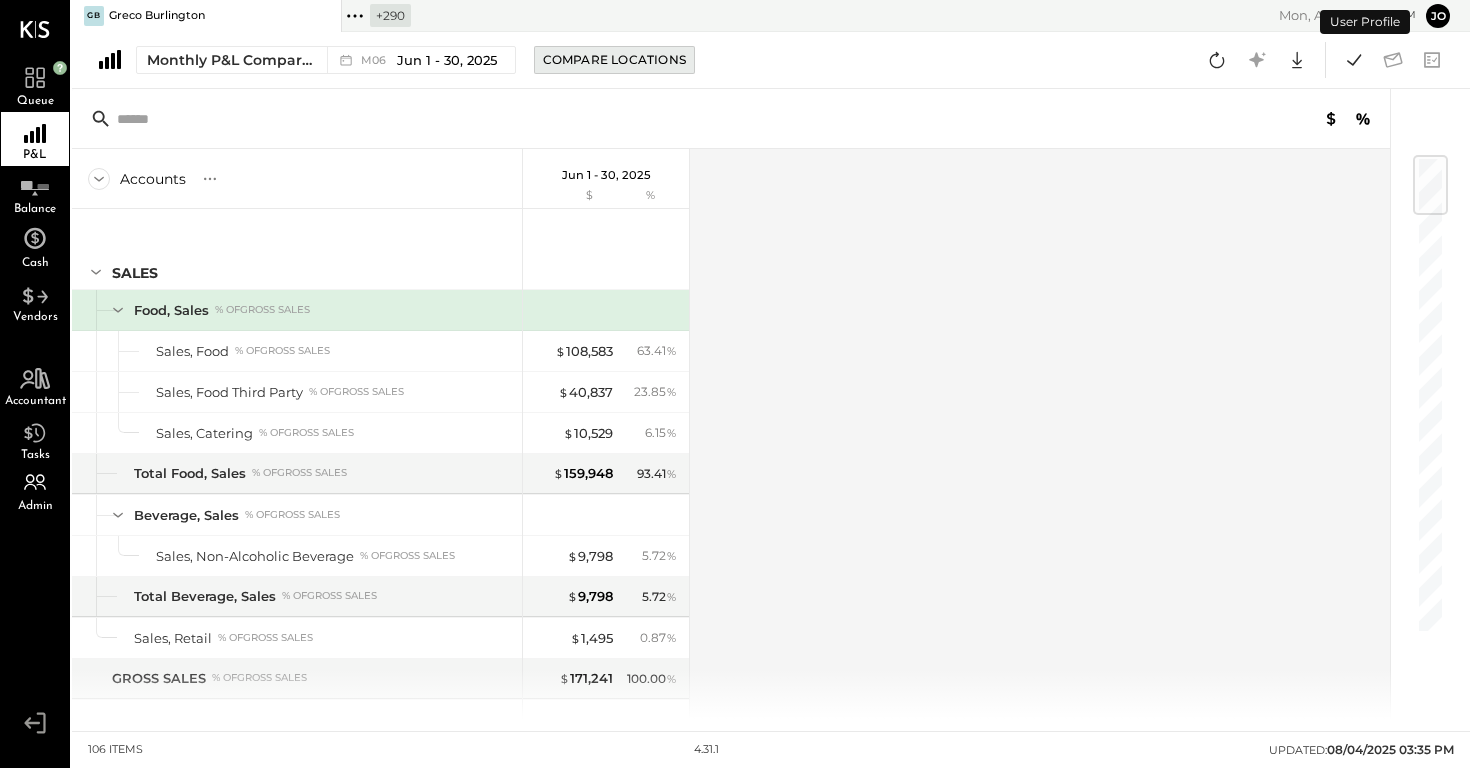 click on "Compare Locations" at bounding box center [614, 59] 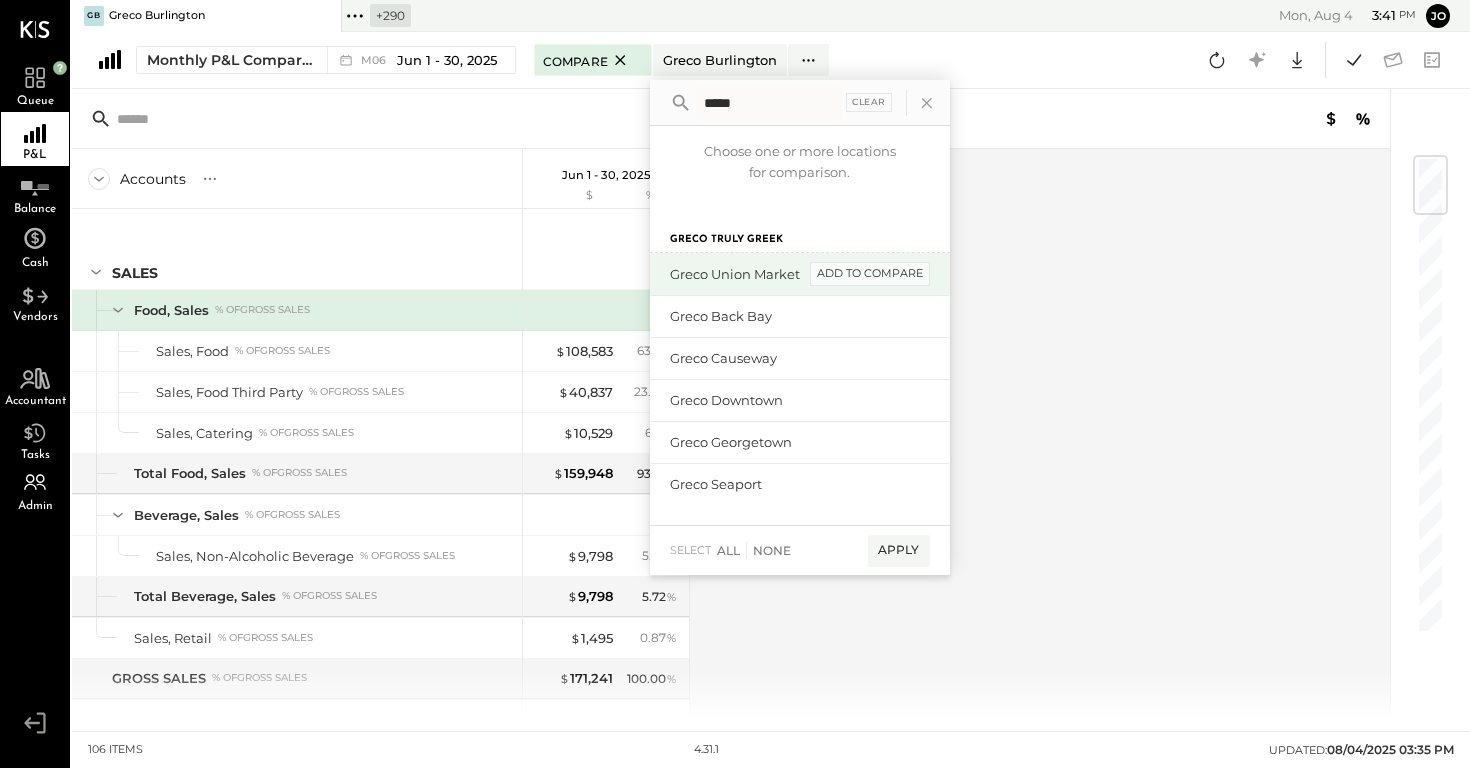 type on "*****" 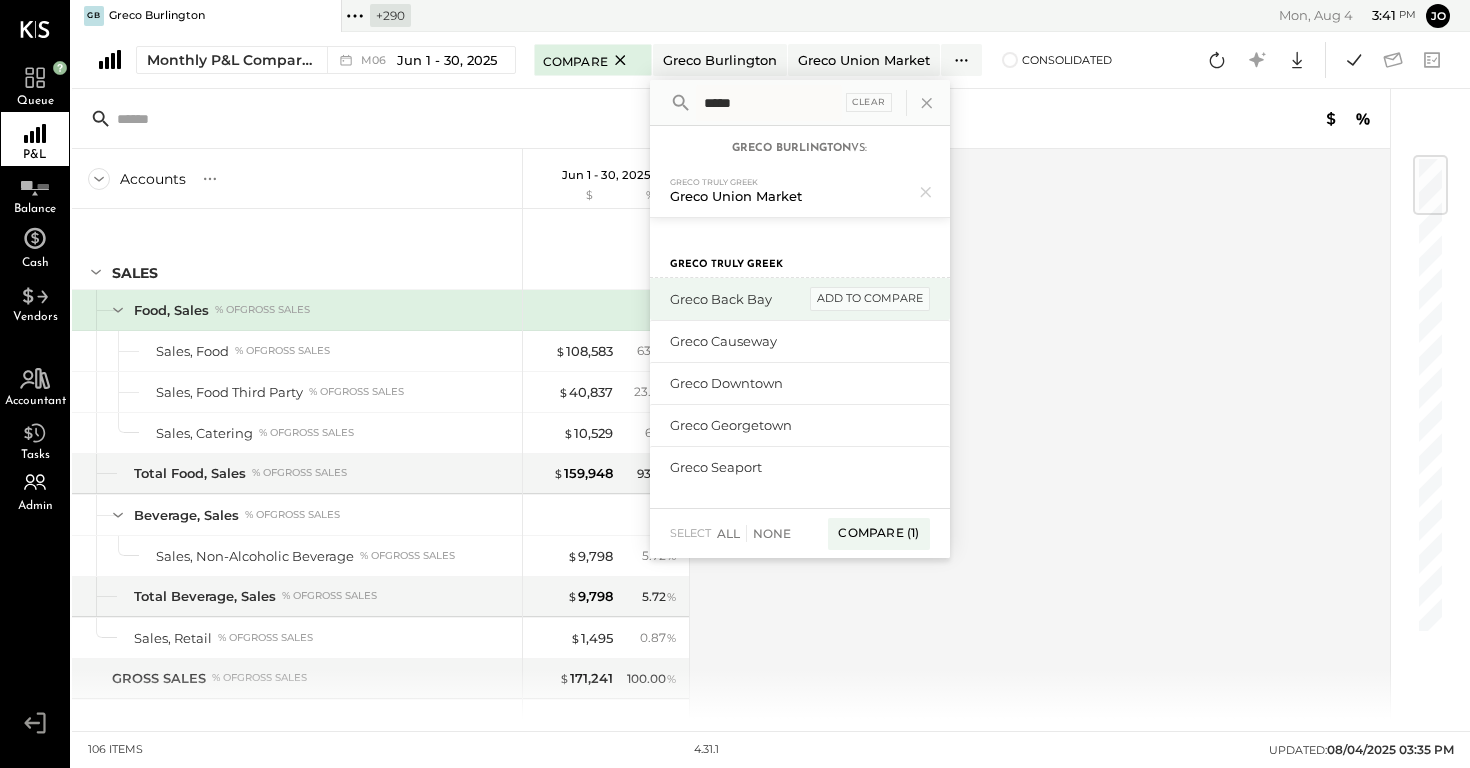 click on "add to compare" at bounding box center (870, 299) 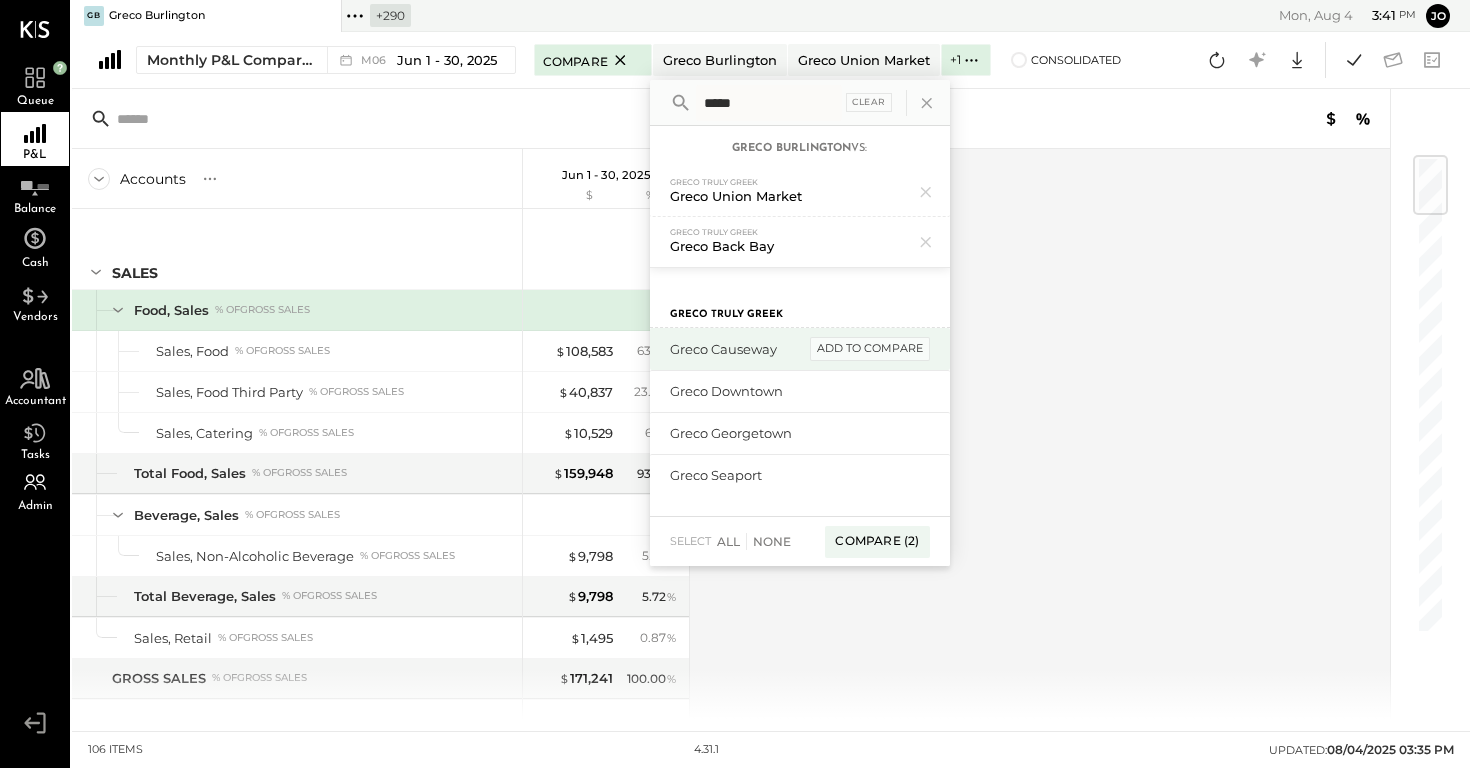 click on "add to compare" at bounding box center [870, 349] 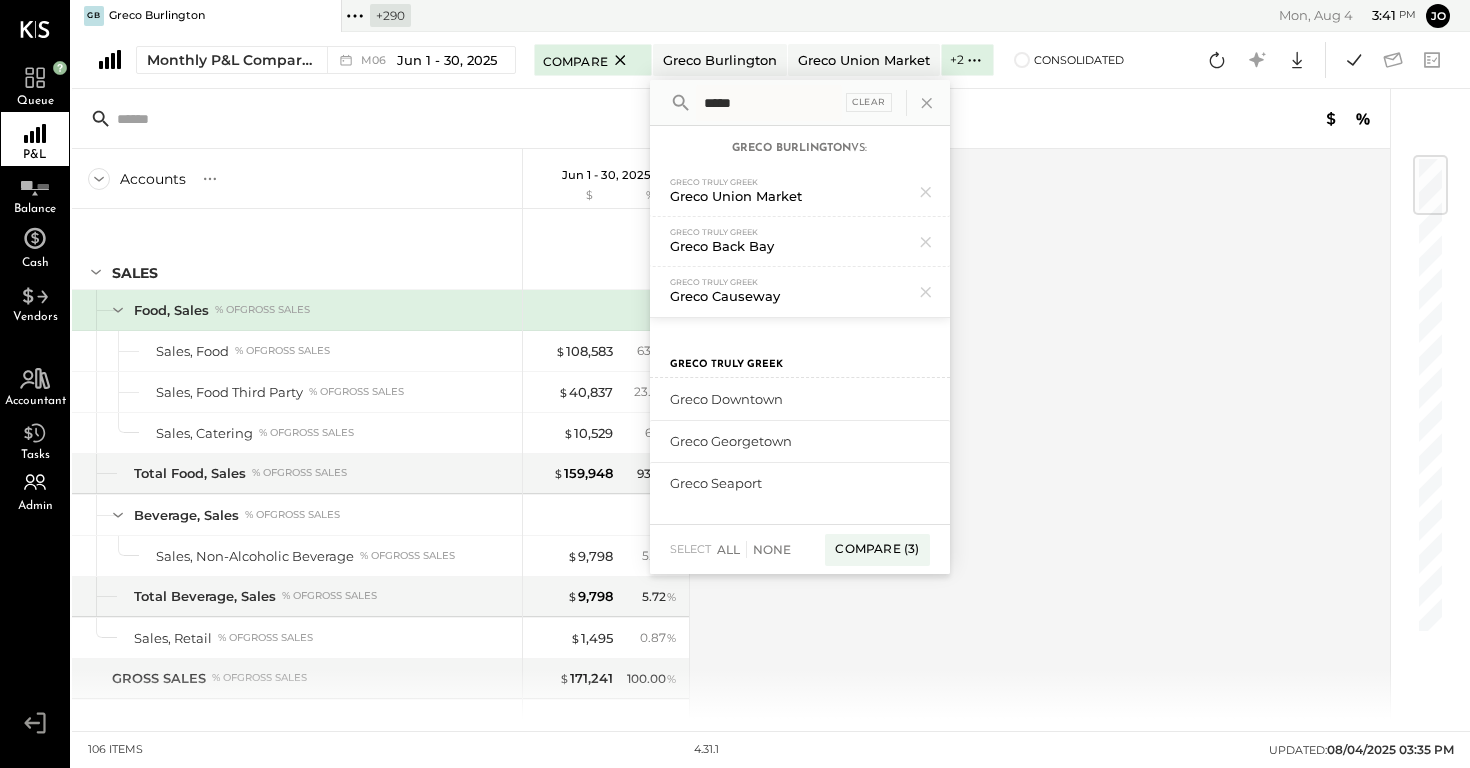 click on "Greco Truly Greek" at bounding box center [800, 358] 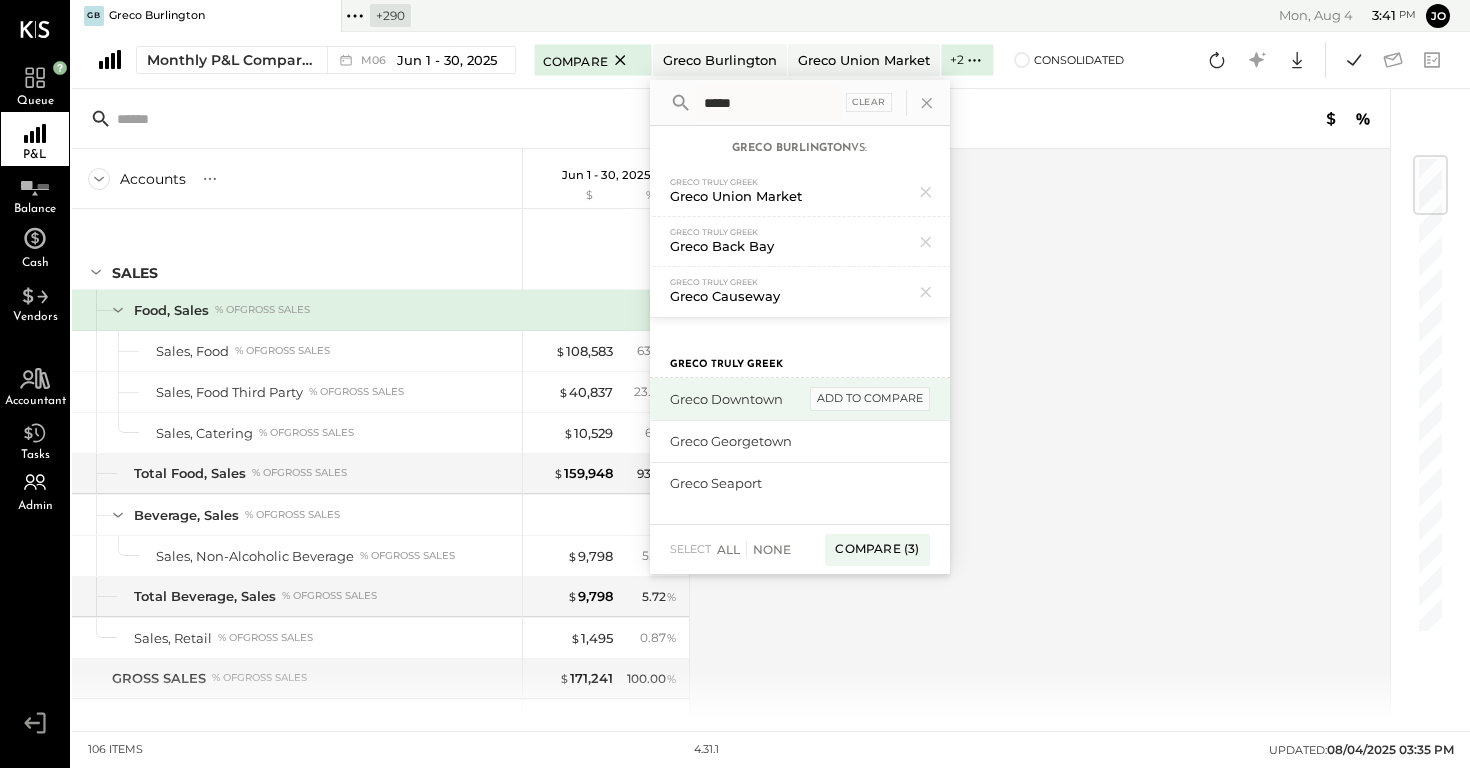 click on "add to compare" at bounding box center (870, 399) 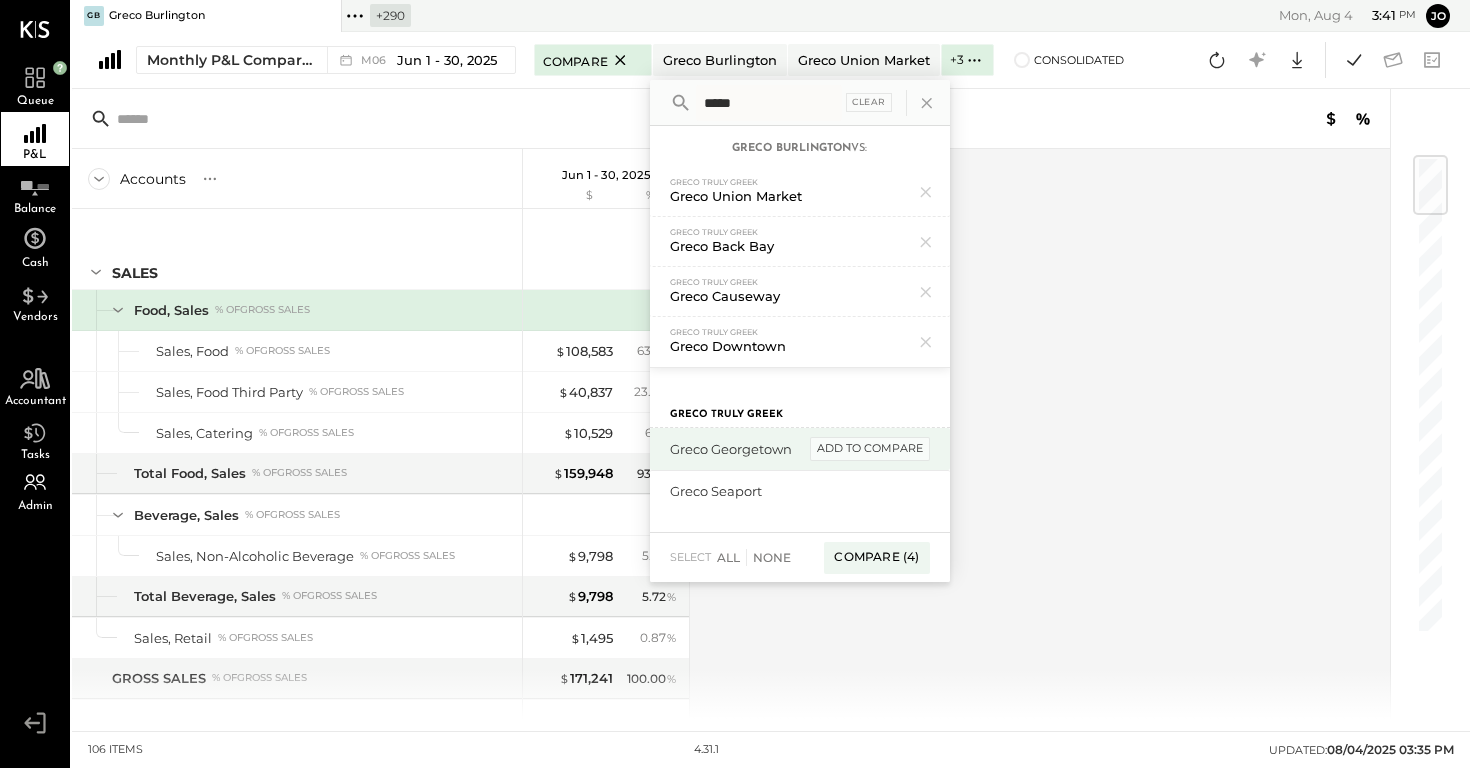 click on "add to compare" at bounding box center [870, 449] 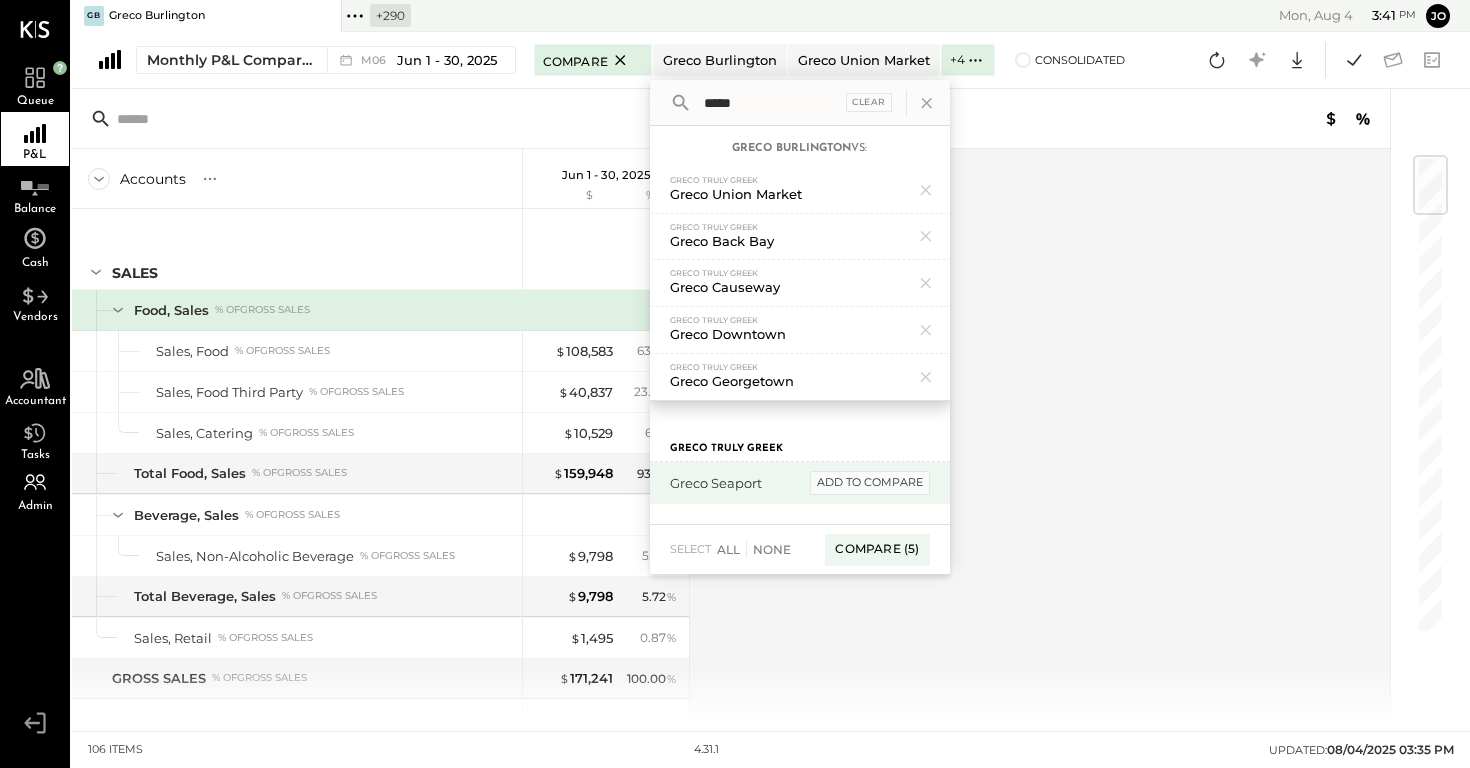 click on "add to compare" at bounding box center (870, 483) 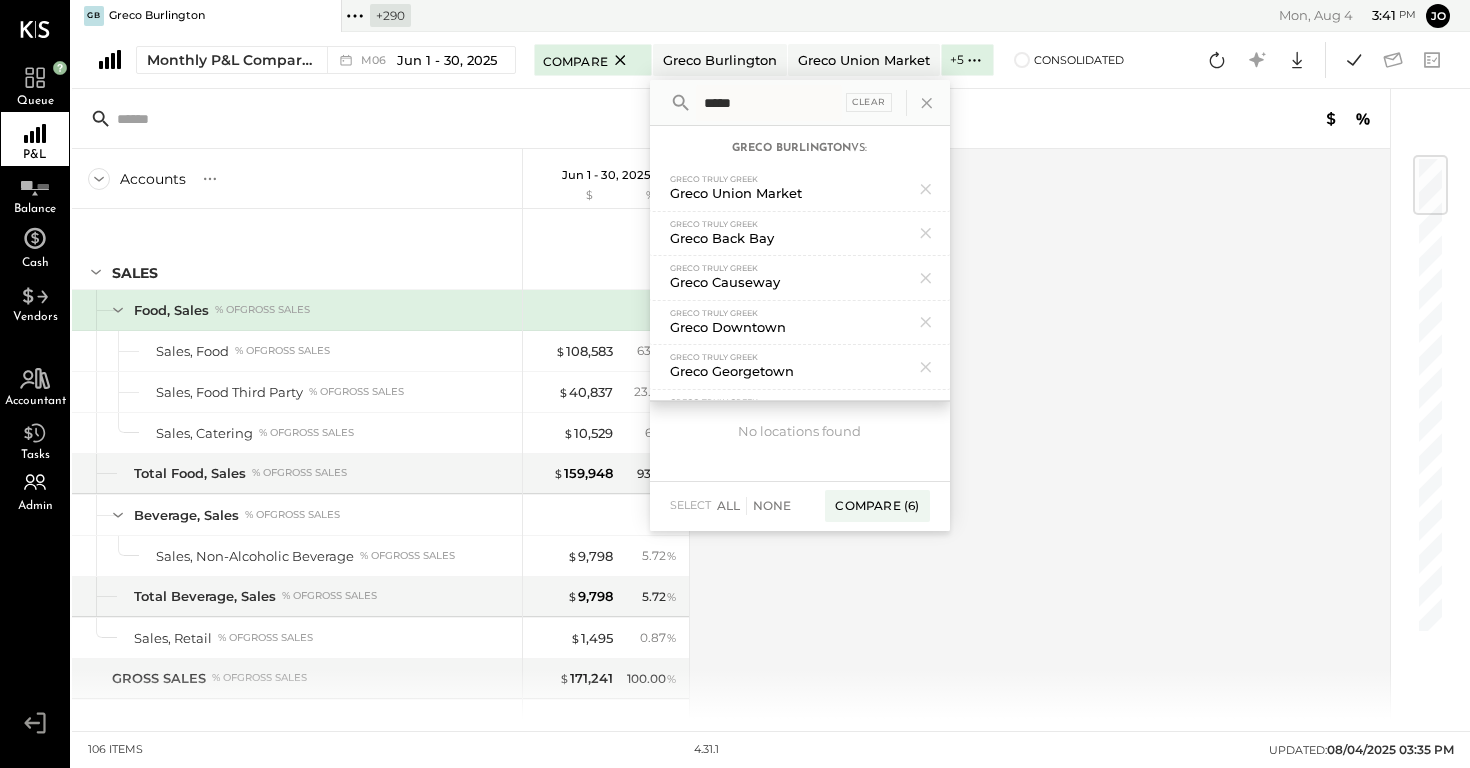 click on "select All None Compare (6)" at bounding box center [800, 506] 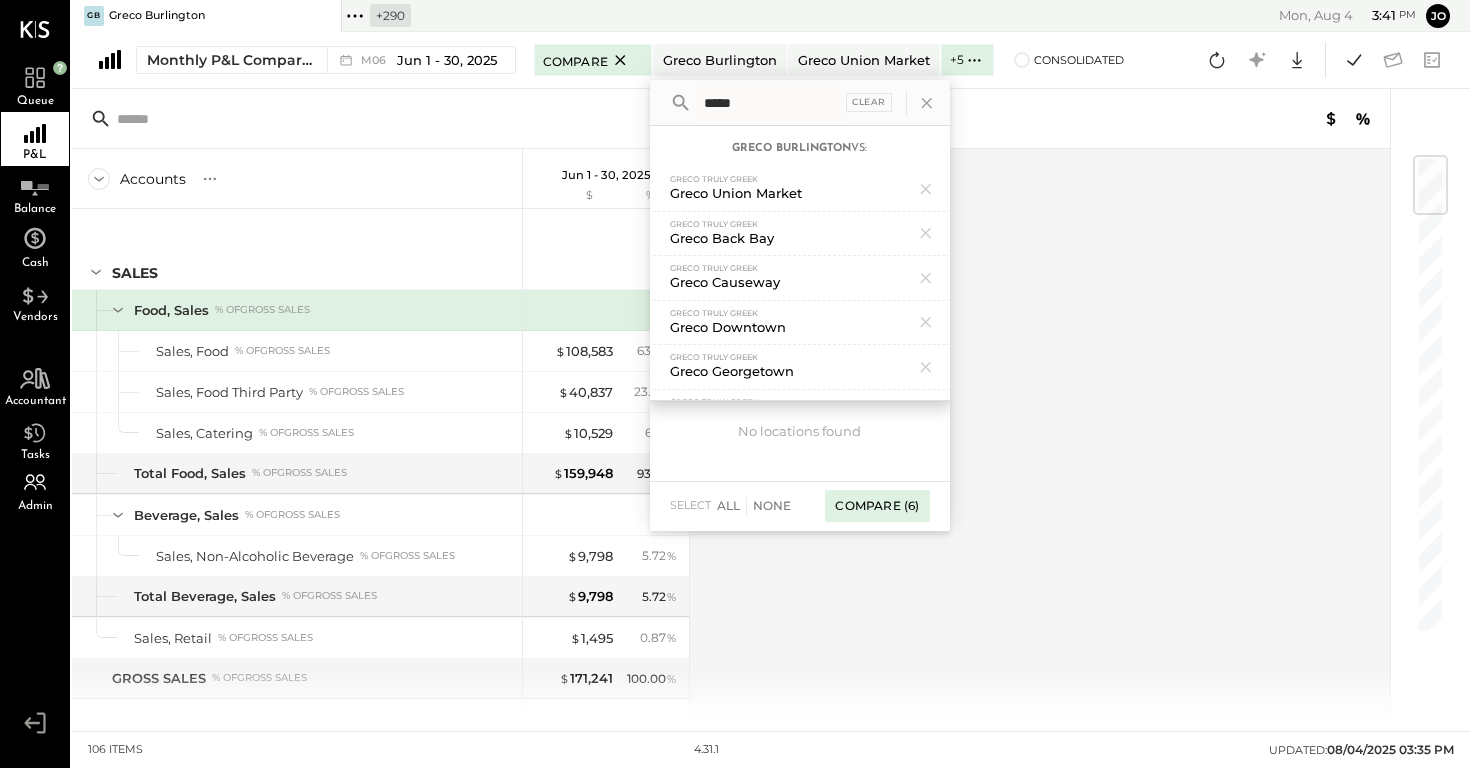 click on "Compare (6)" at bounding box center (877, 506) 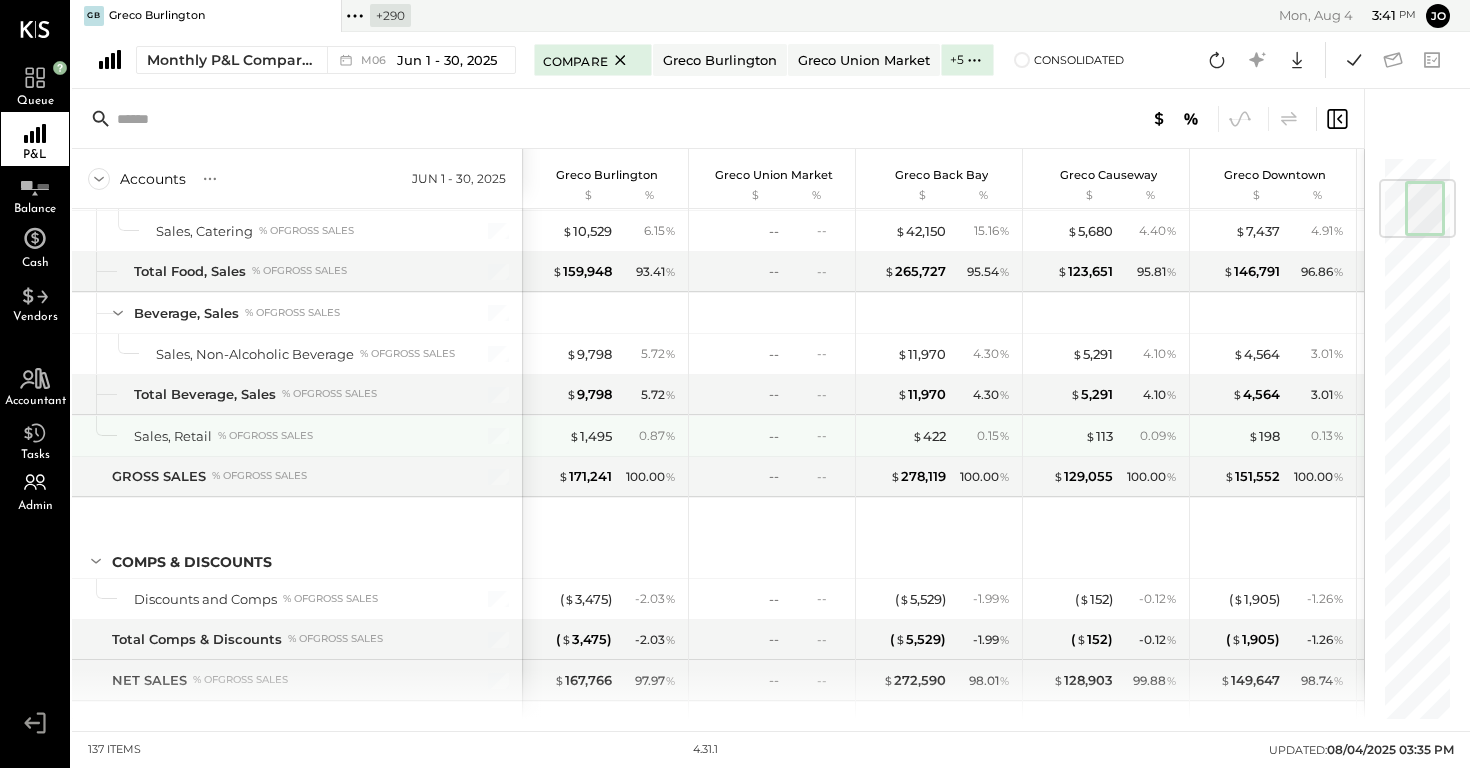 scroll, scrollTop: 201, scrollLeft: 0, axis: vertical 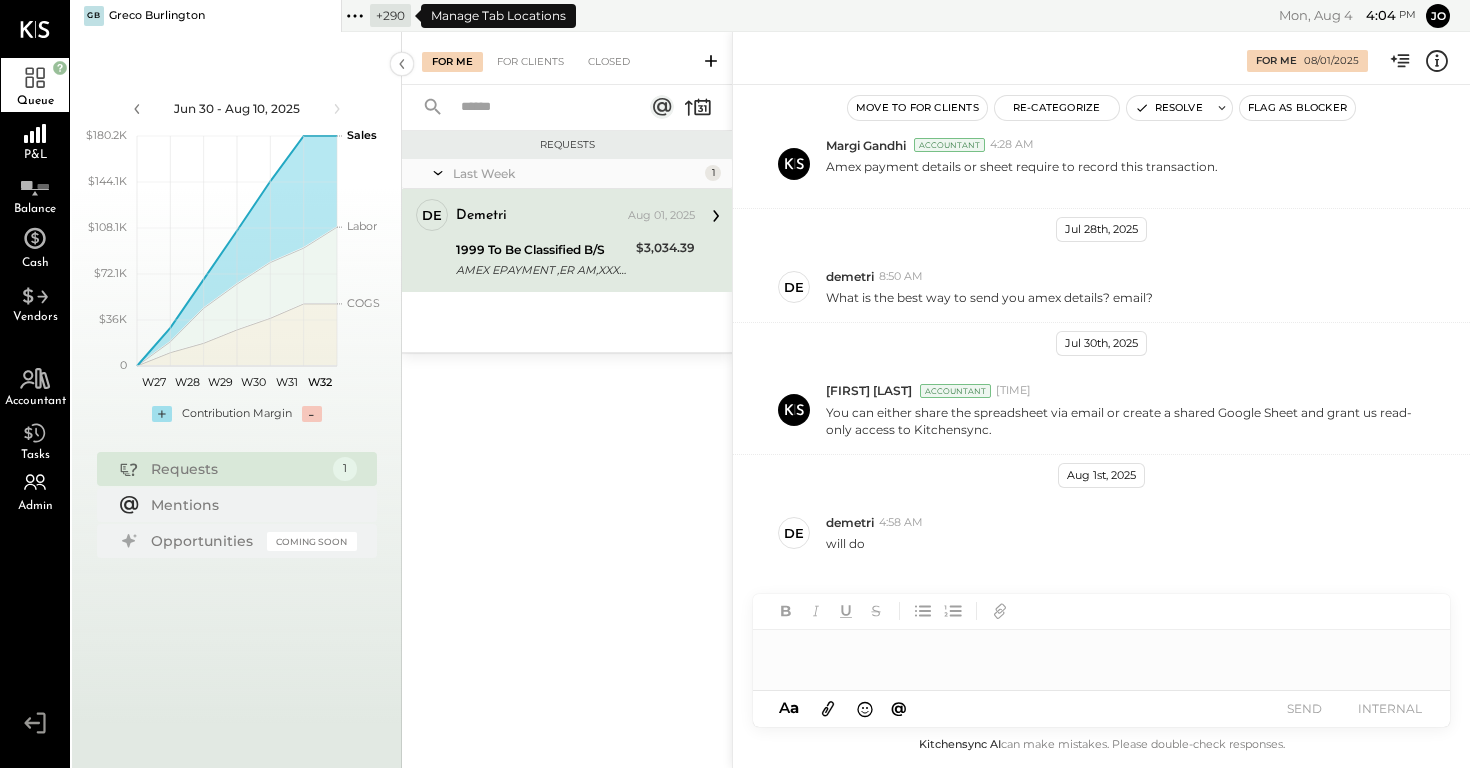 click 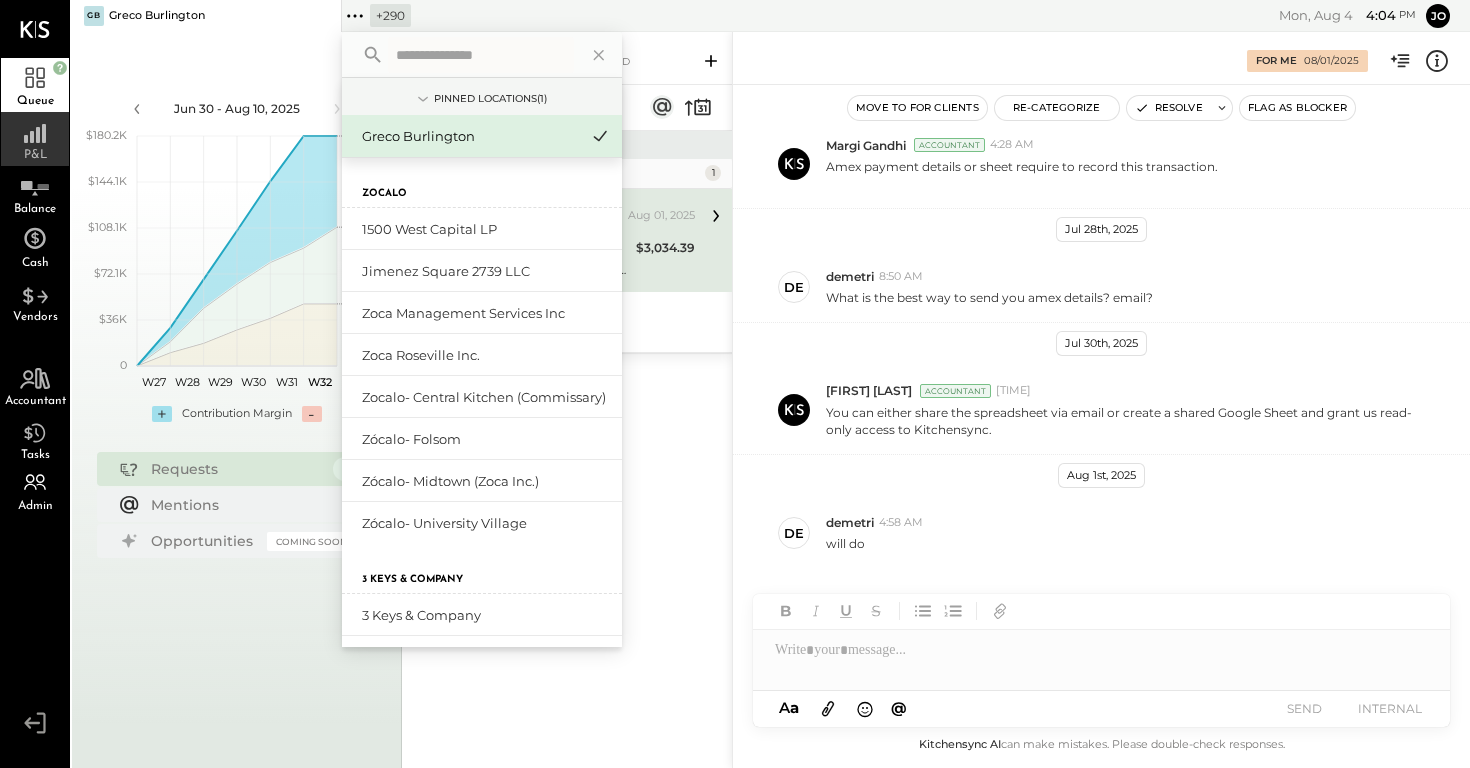 click 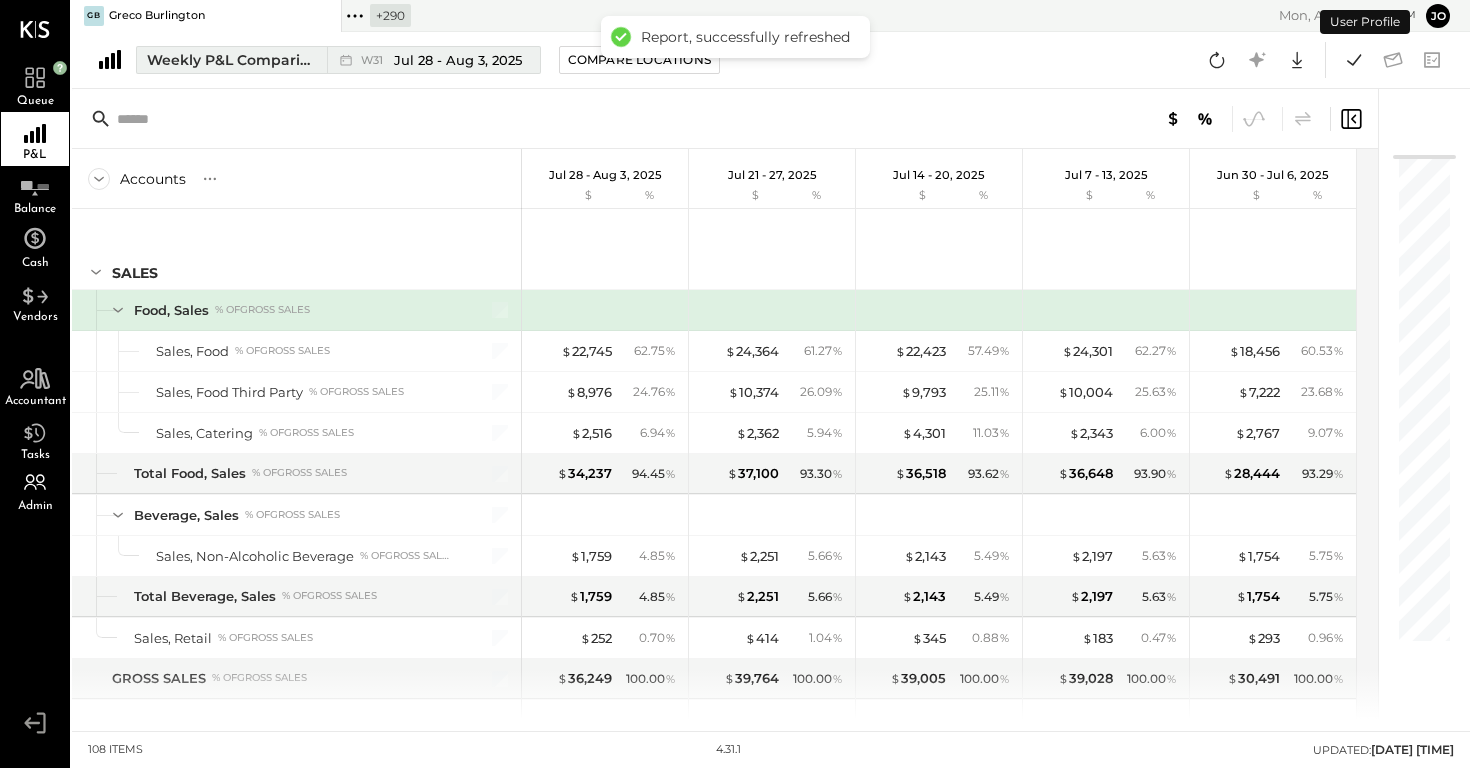click on "Weekly P&L Comparison" at bounding box center (231, 60) 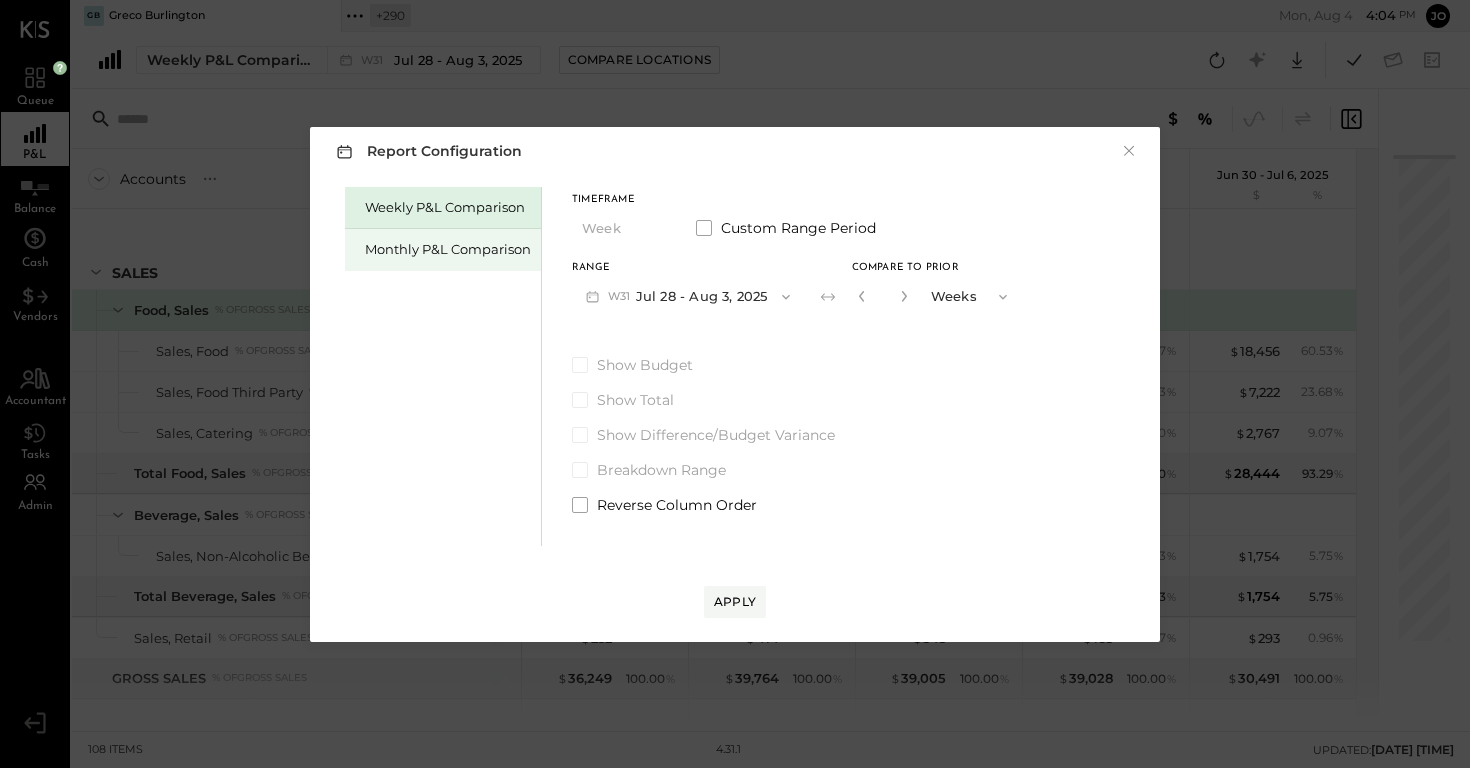 click on "Monthly P&L Comparison" at bounding box center (443, 250) 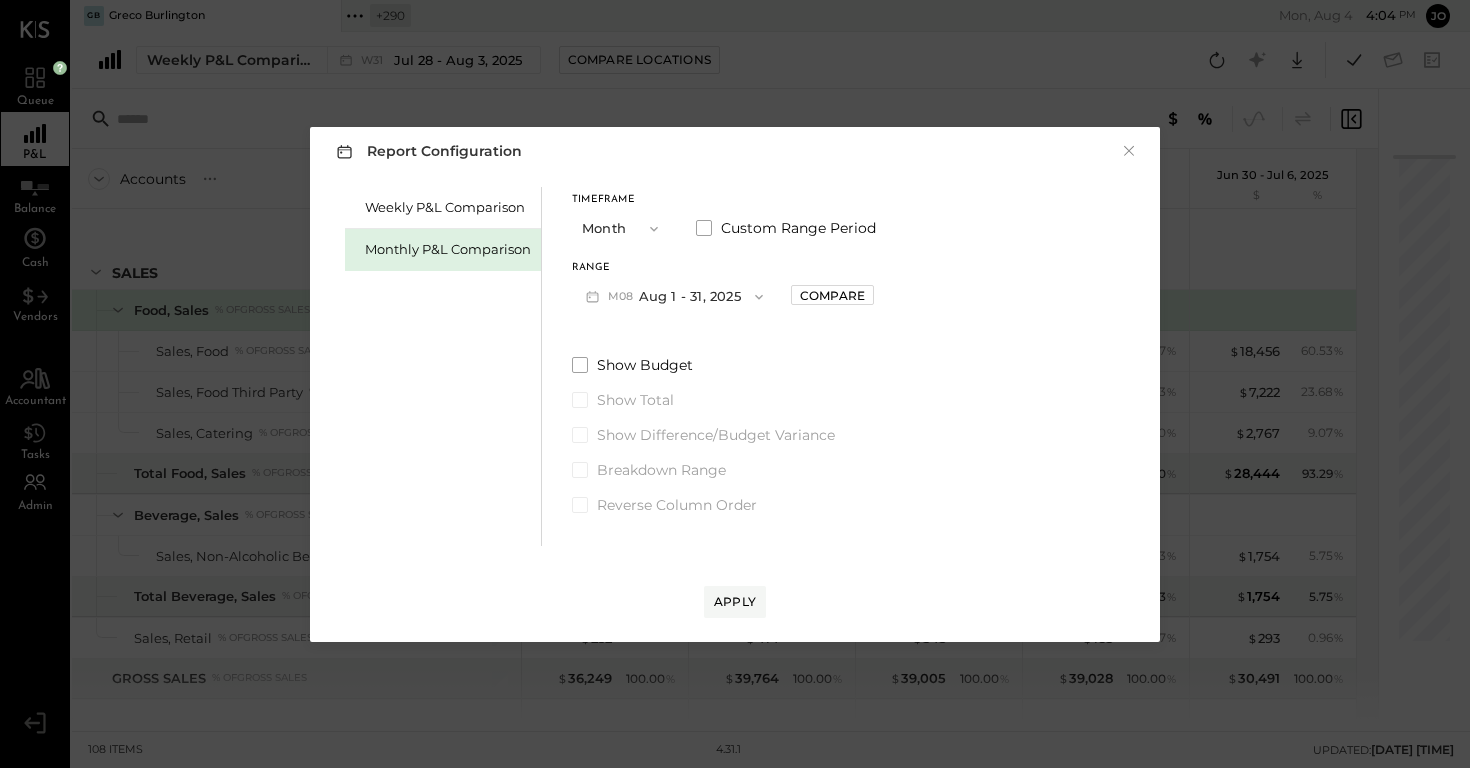 click on "M08 Aug 1 - 31, 2025" at bounding box center (674, 296) 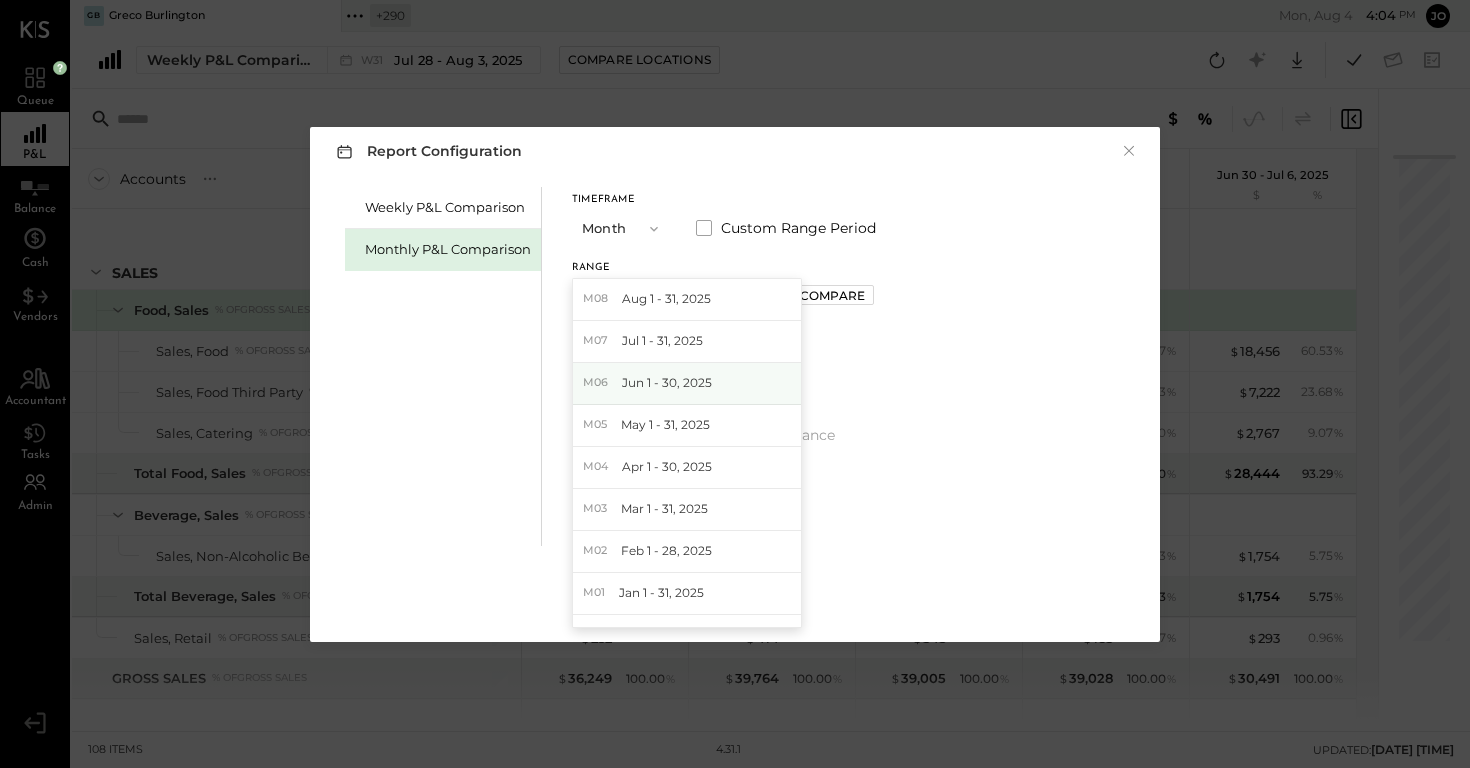 click on "Jun 1 - 30, 2025" at bounding box center (667, 382) 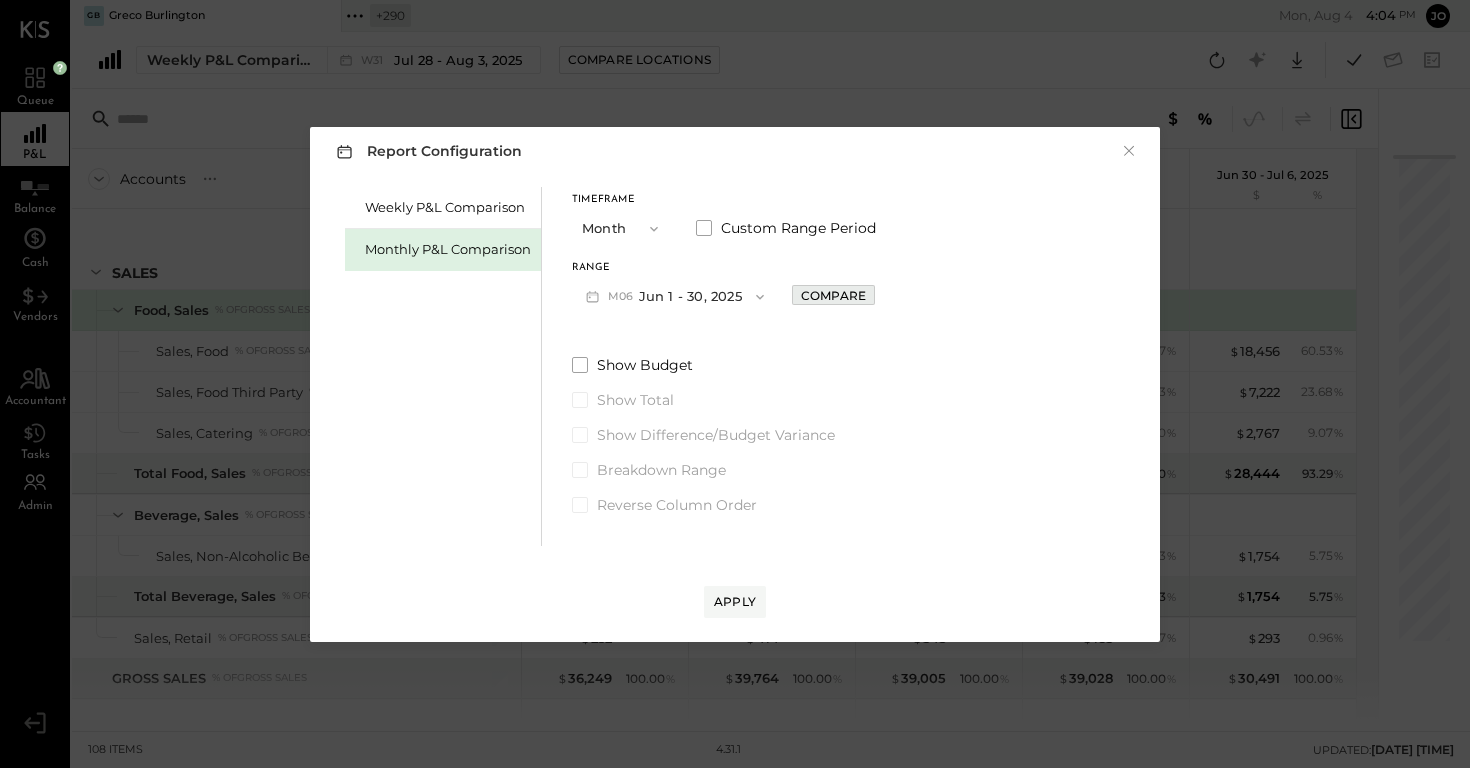 click on "Compare" at bounding box center [833, 295] 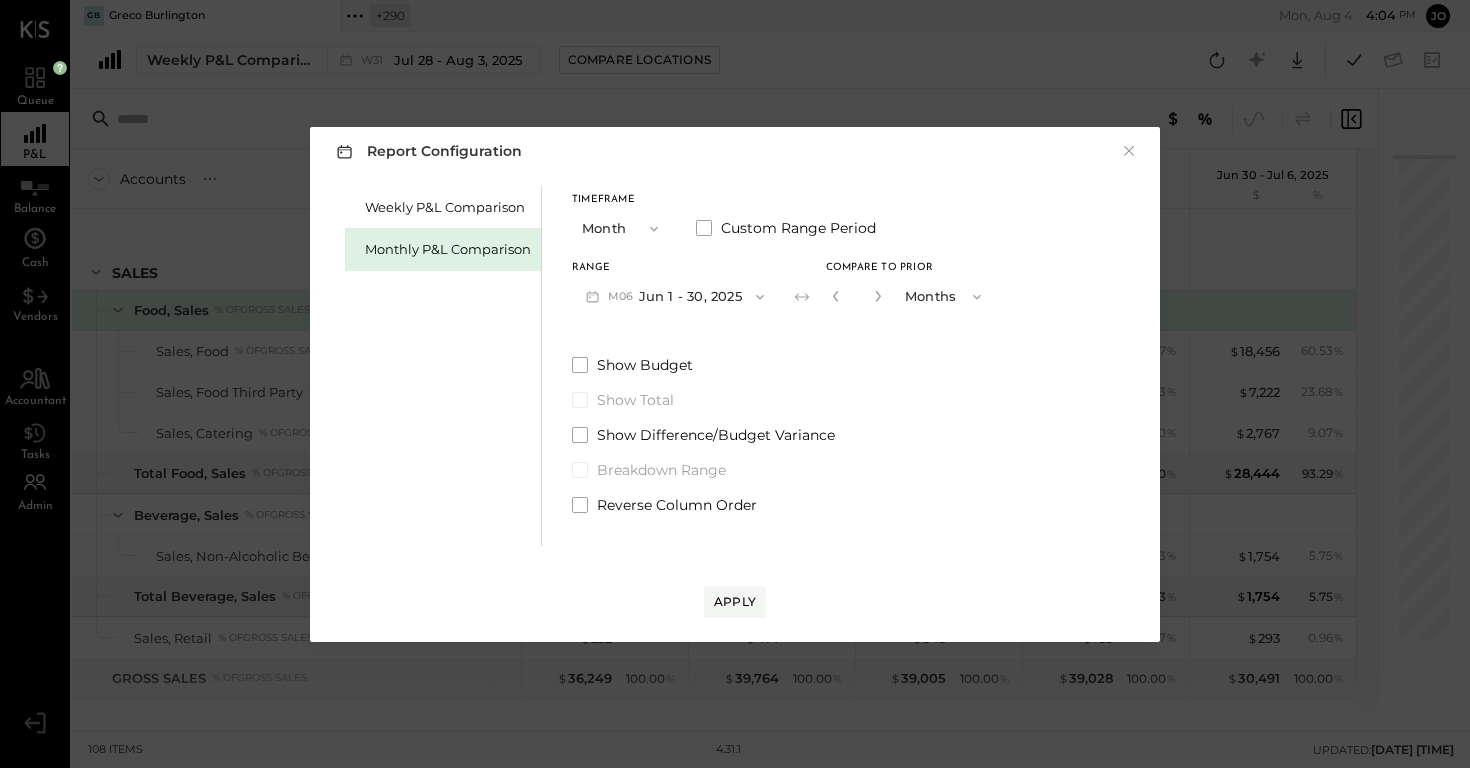 click at bounding box center (836, 296) 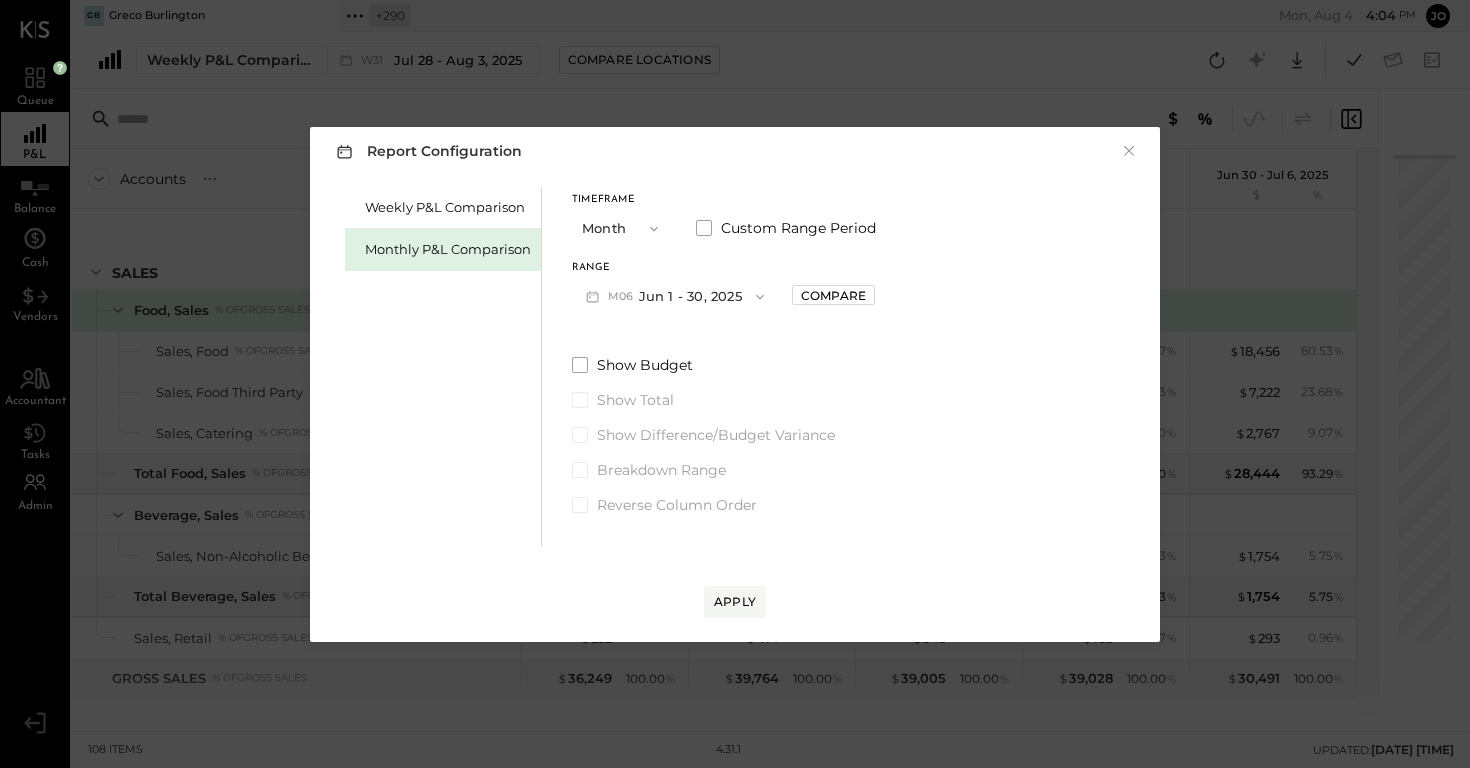 click on "Report Configuration × Weekly P&L Comparison Monthly P&L Comparison Timeframe Month Custom Range Period Range M06 Jun 1 - 30, 2025 Compare Show Budget Show Total Show Difference/Budget Variance Breakdown Range Reverse Column Order Apply" at bounding box center (735, 384) 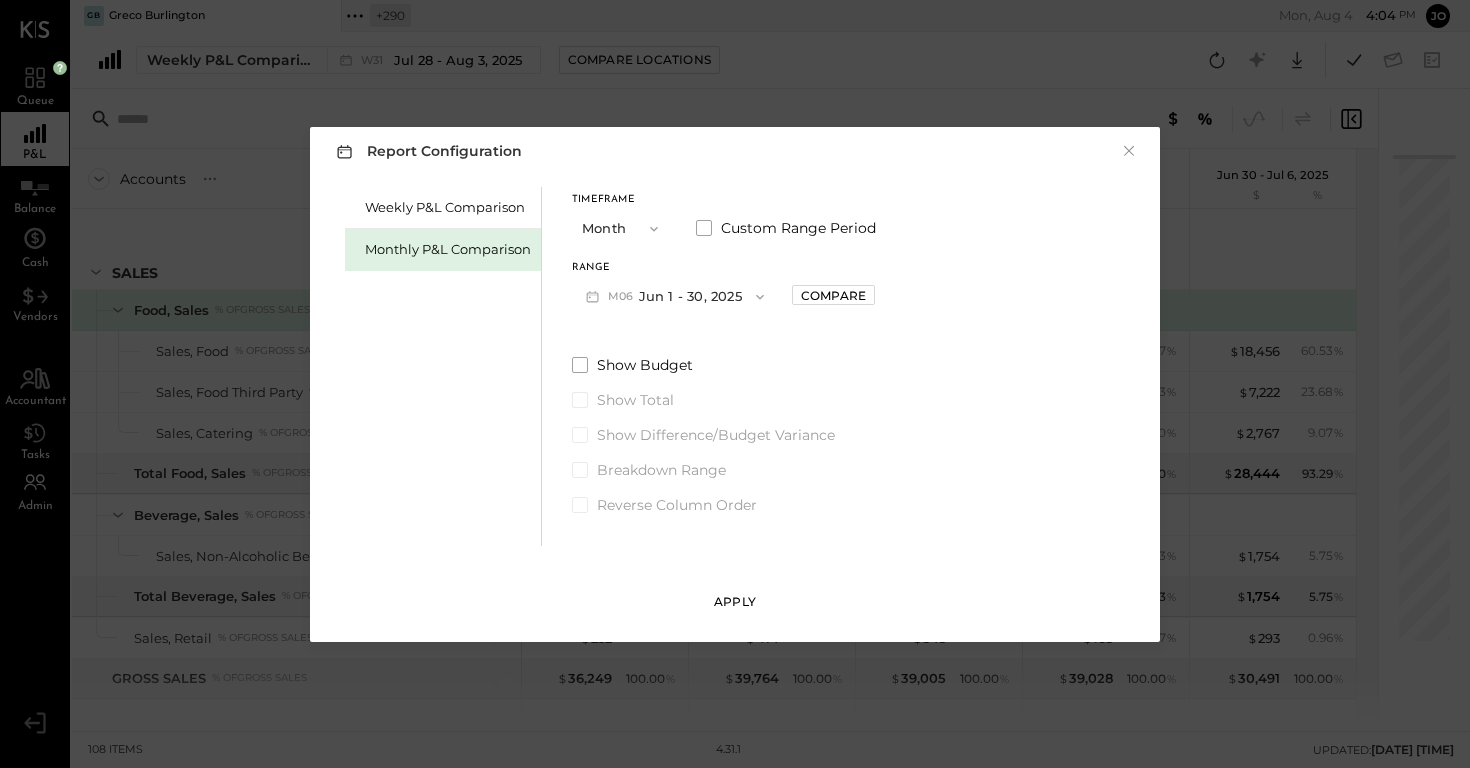 click on "Apply" at bounding box center (735, 601) 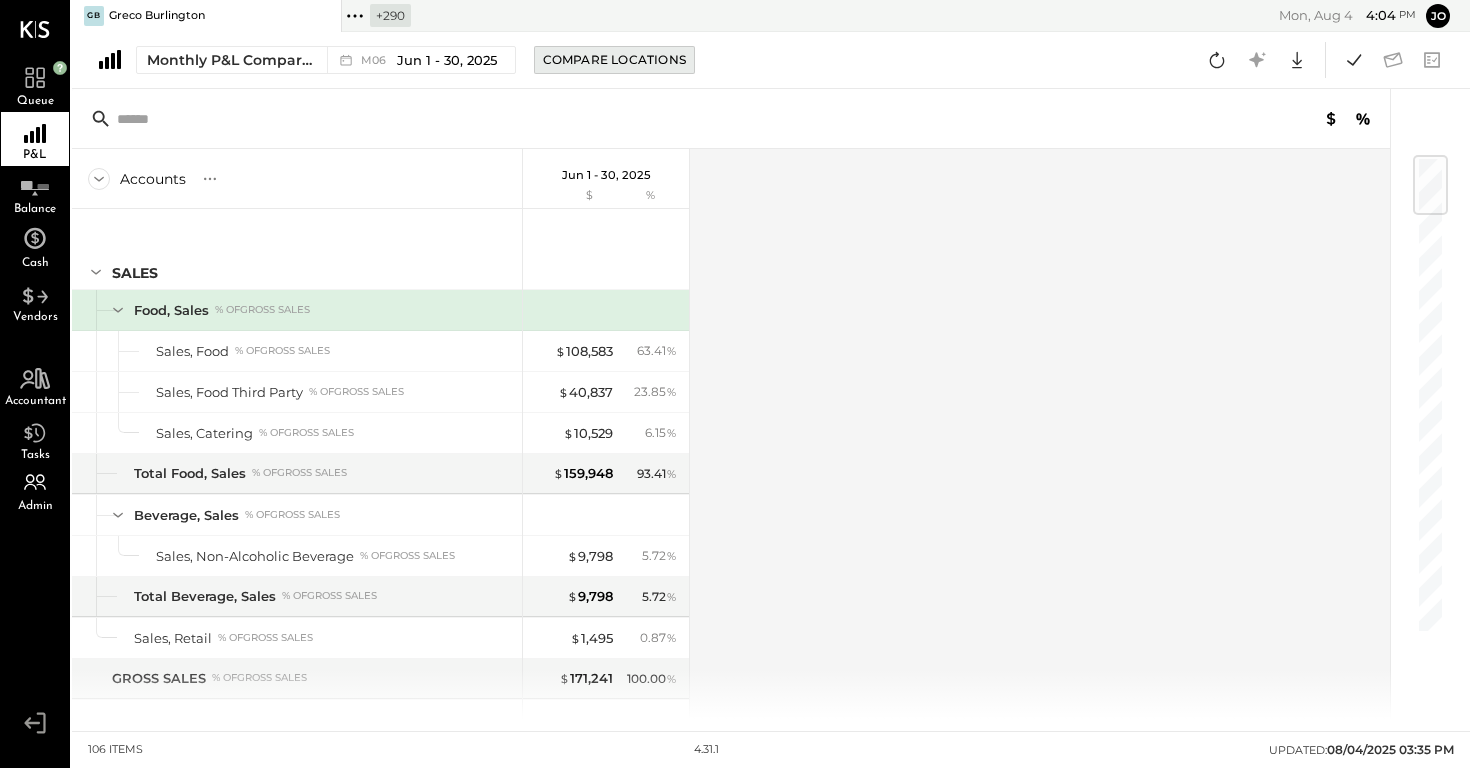 click on "Compare Locations" at bounding box center [614, 60] 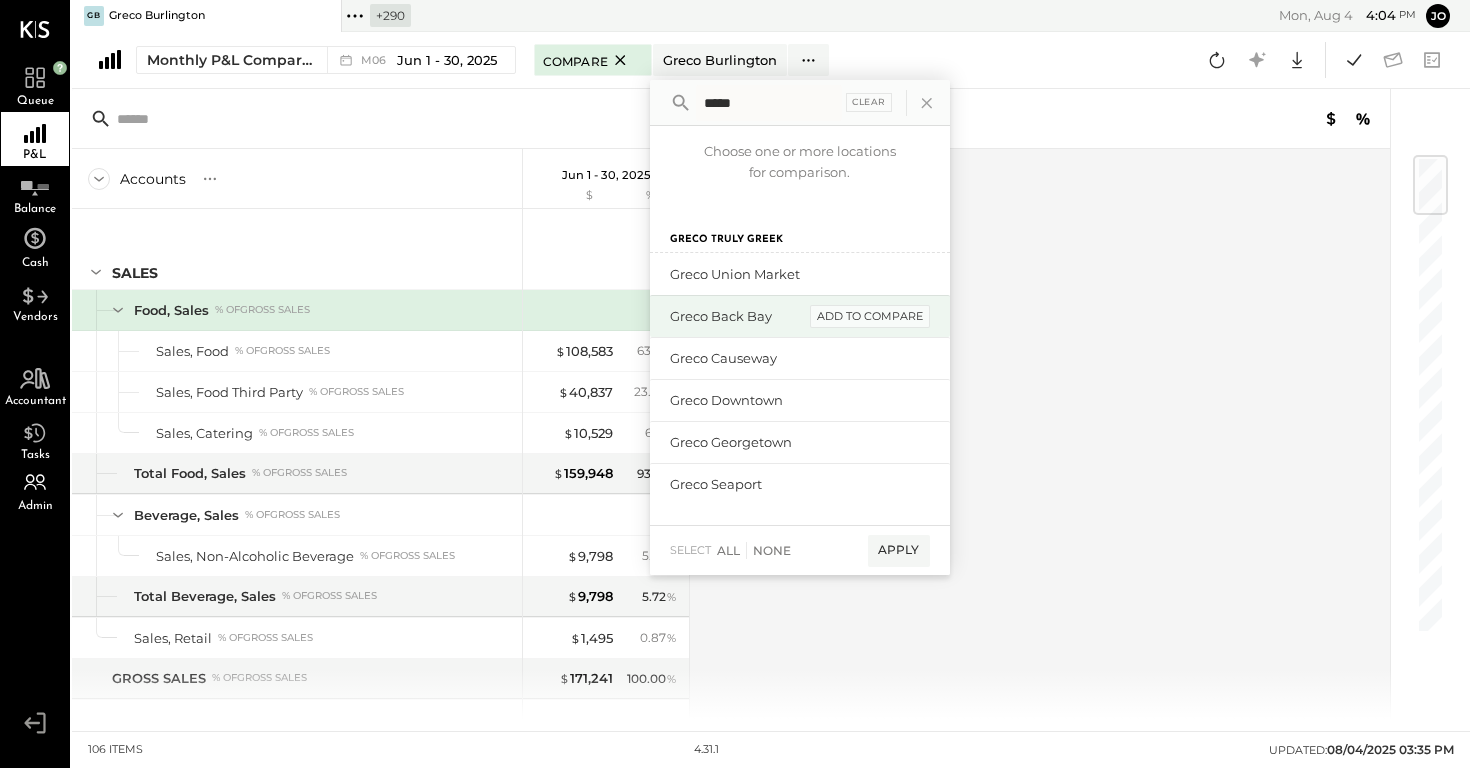 type on "*****" 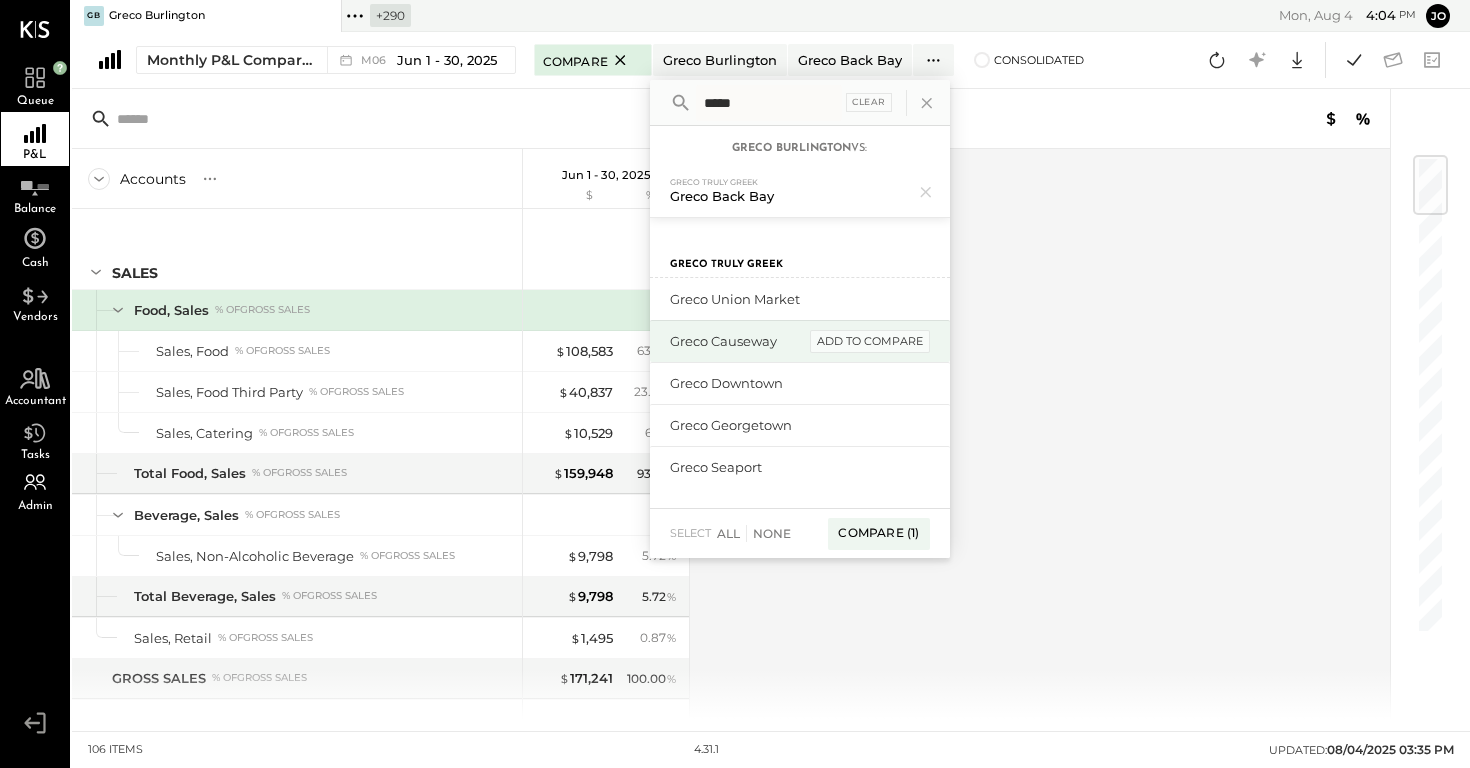 click on "add to compare" at bounding box center (870, 342) 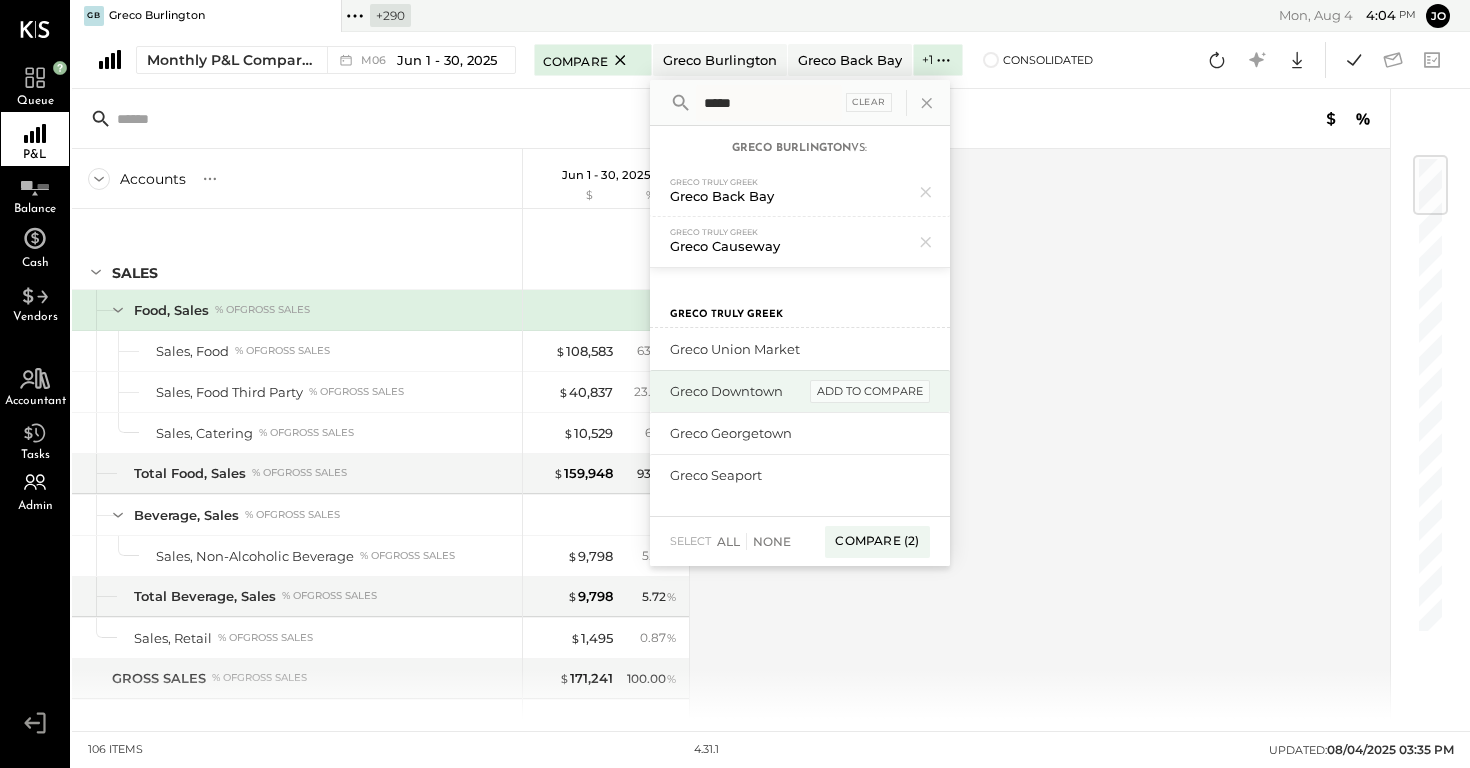 click on "add to compare" at bounding box center (870, 392) 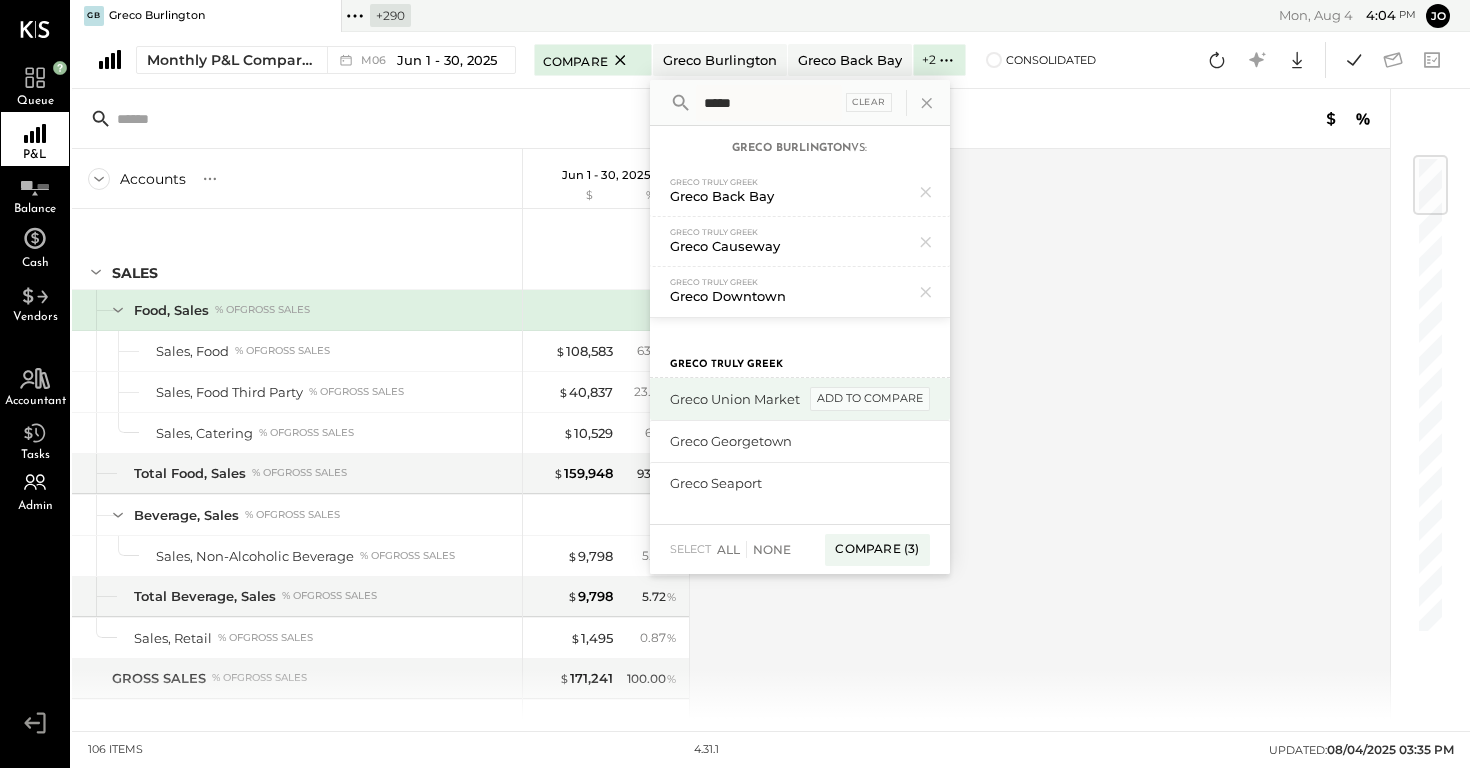 click on "add to compare" at bounding box center (870, 399) 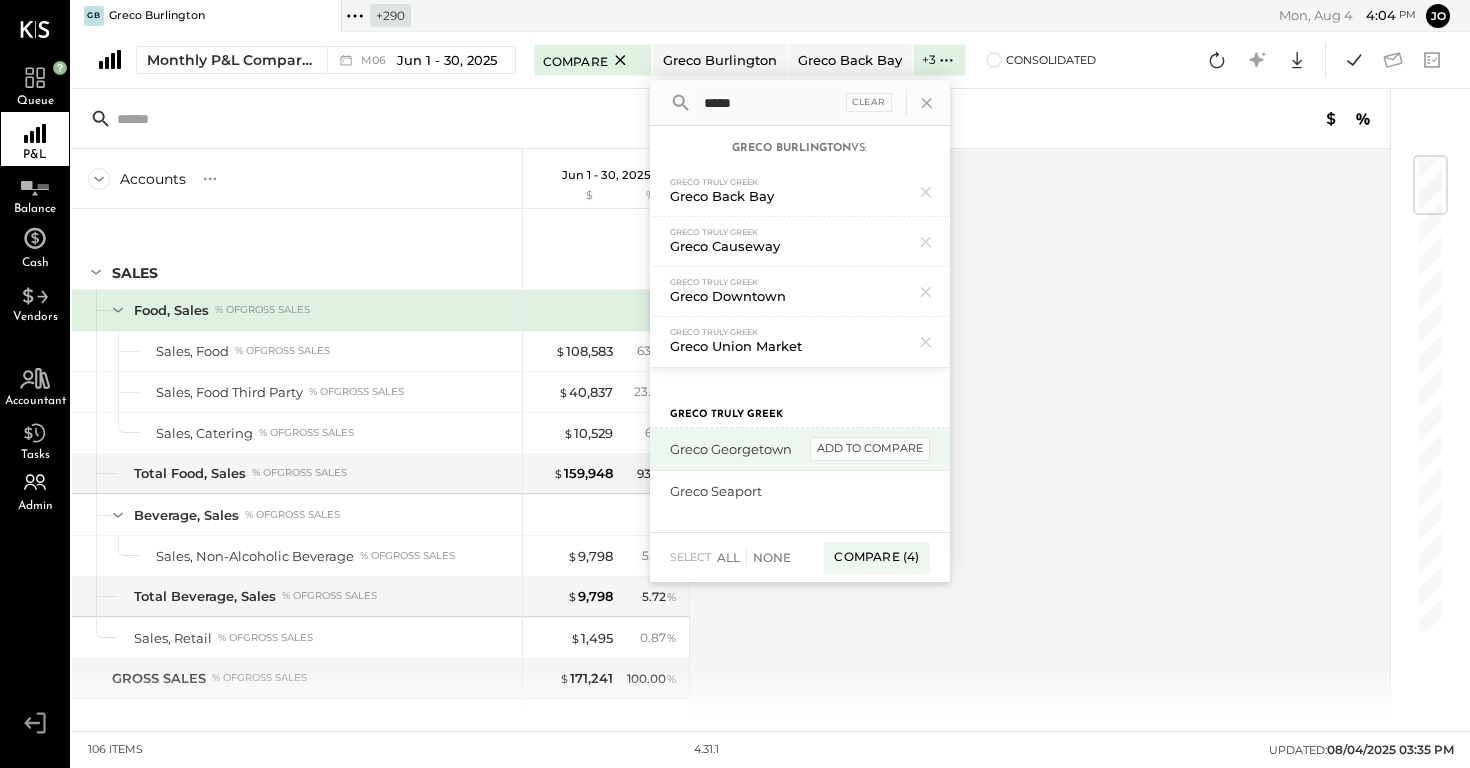 click on "add to compare" at bounding box center (870, 449) 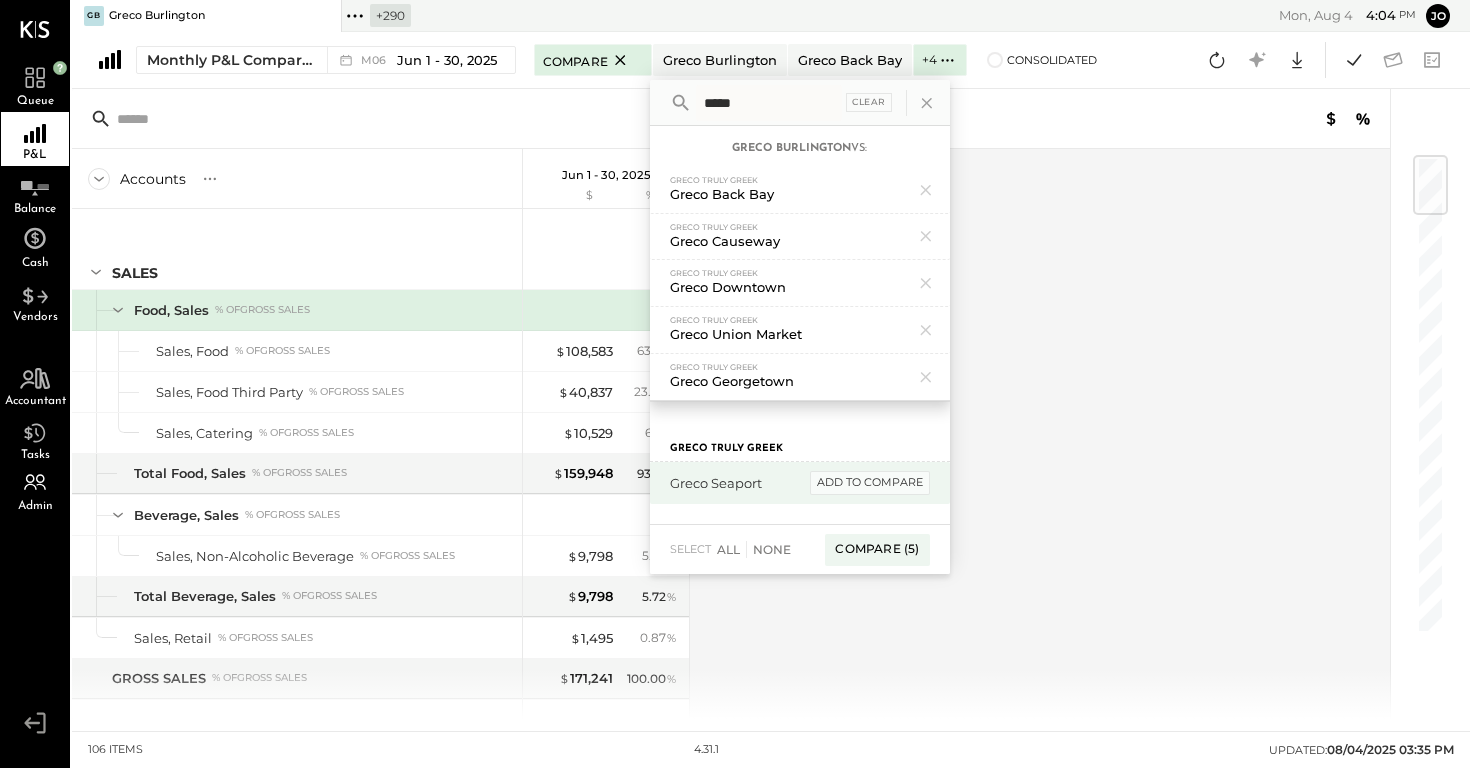 click on "add to compare" at bounding box center [870, 483] 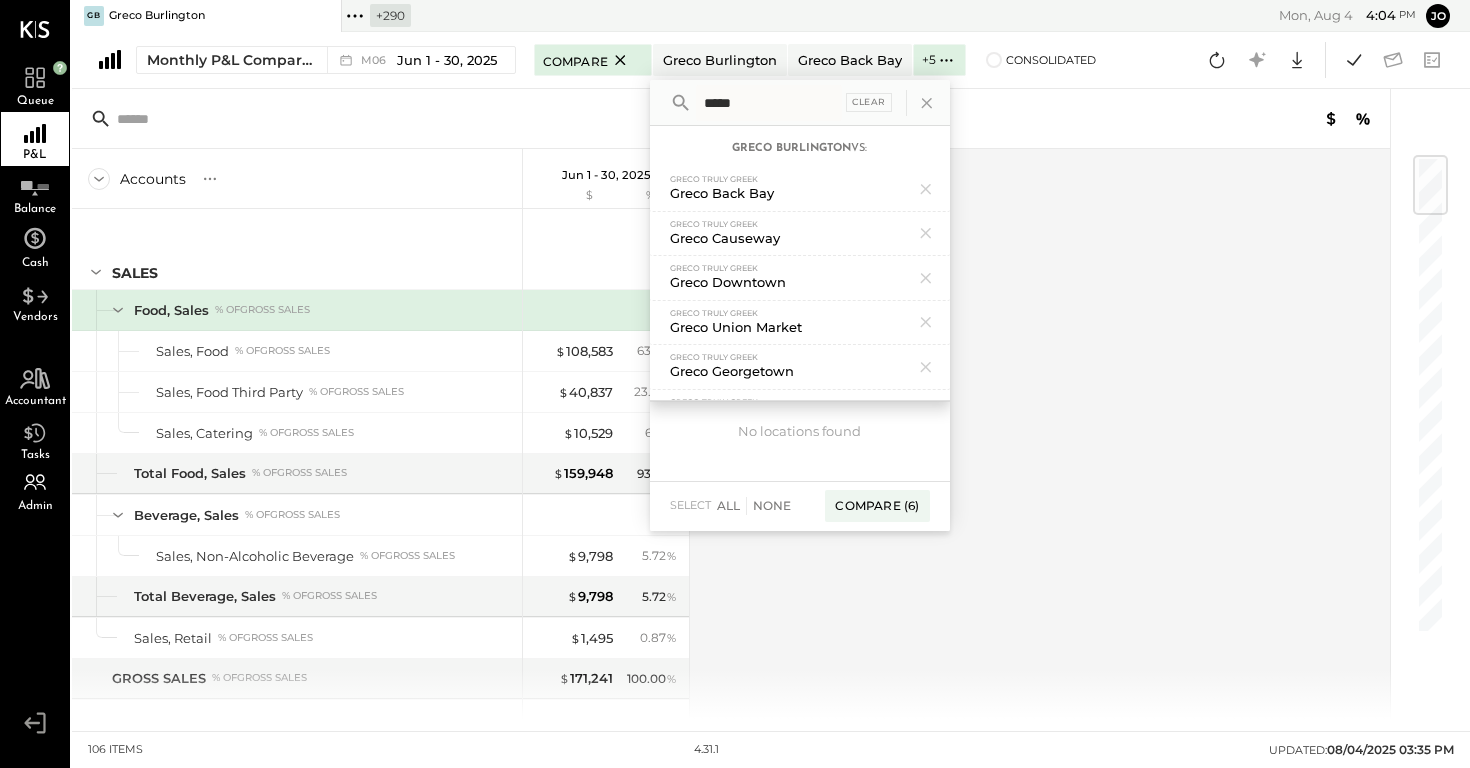 click on "select All None Compare (6)" at bounding box center [800, 506] 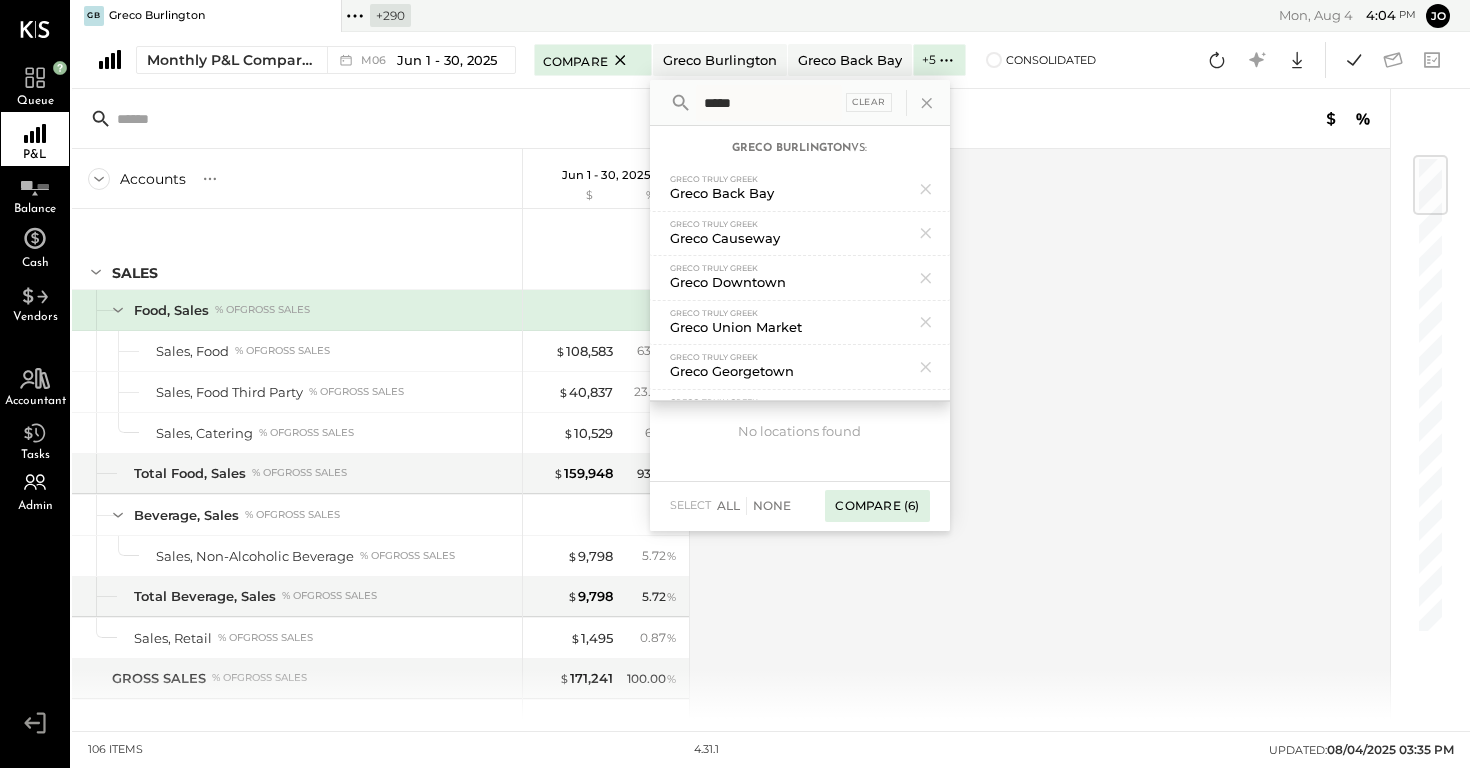 click on "Compare (6)" at bounding box center [877, 506] 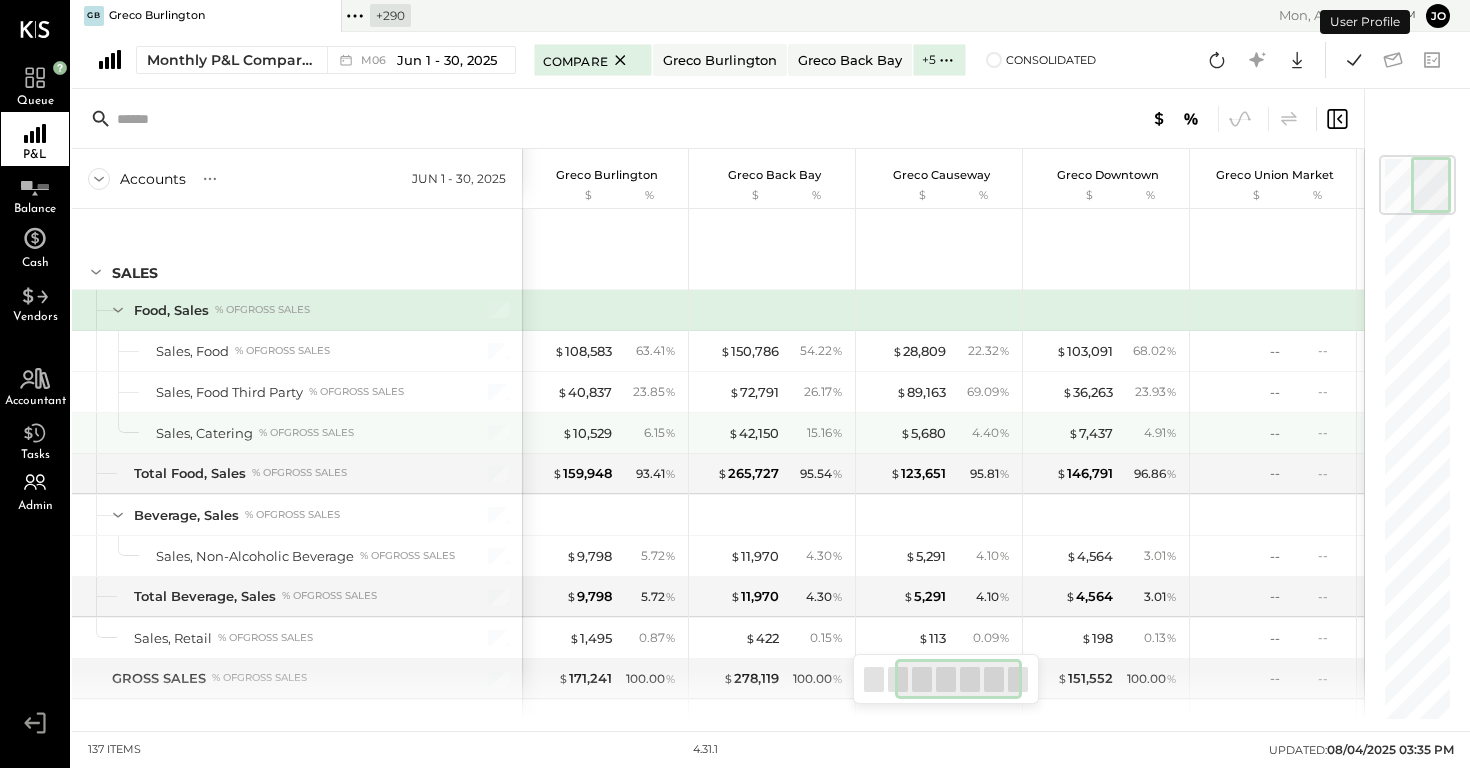 scroll, scrollTop: 0, scrollLeft: 326, axis: horizontal 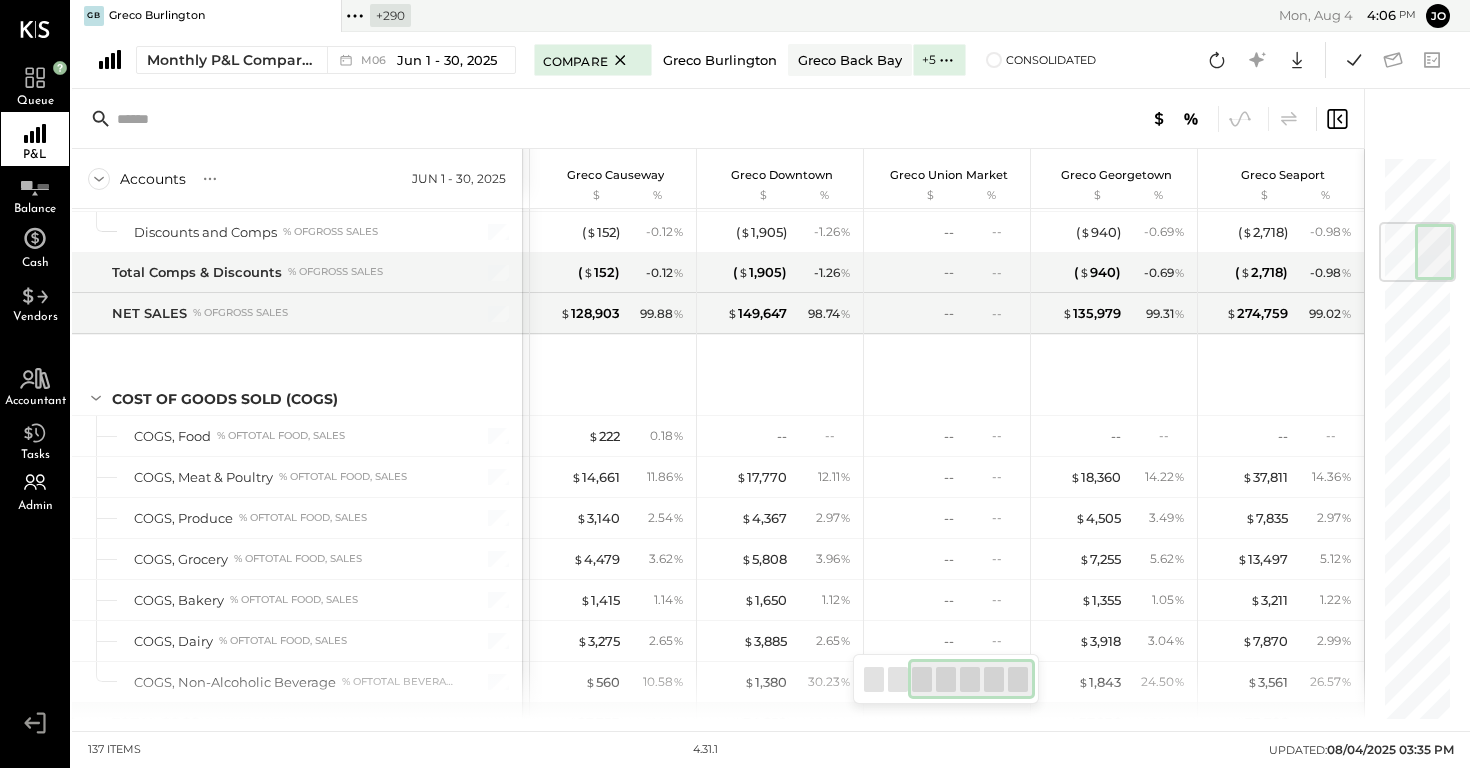 click on "Greco Burlington" at bounding box center [720, 60] 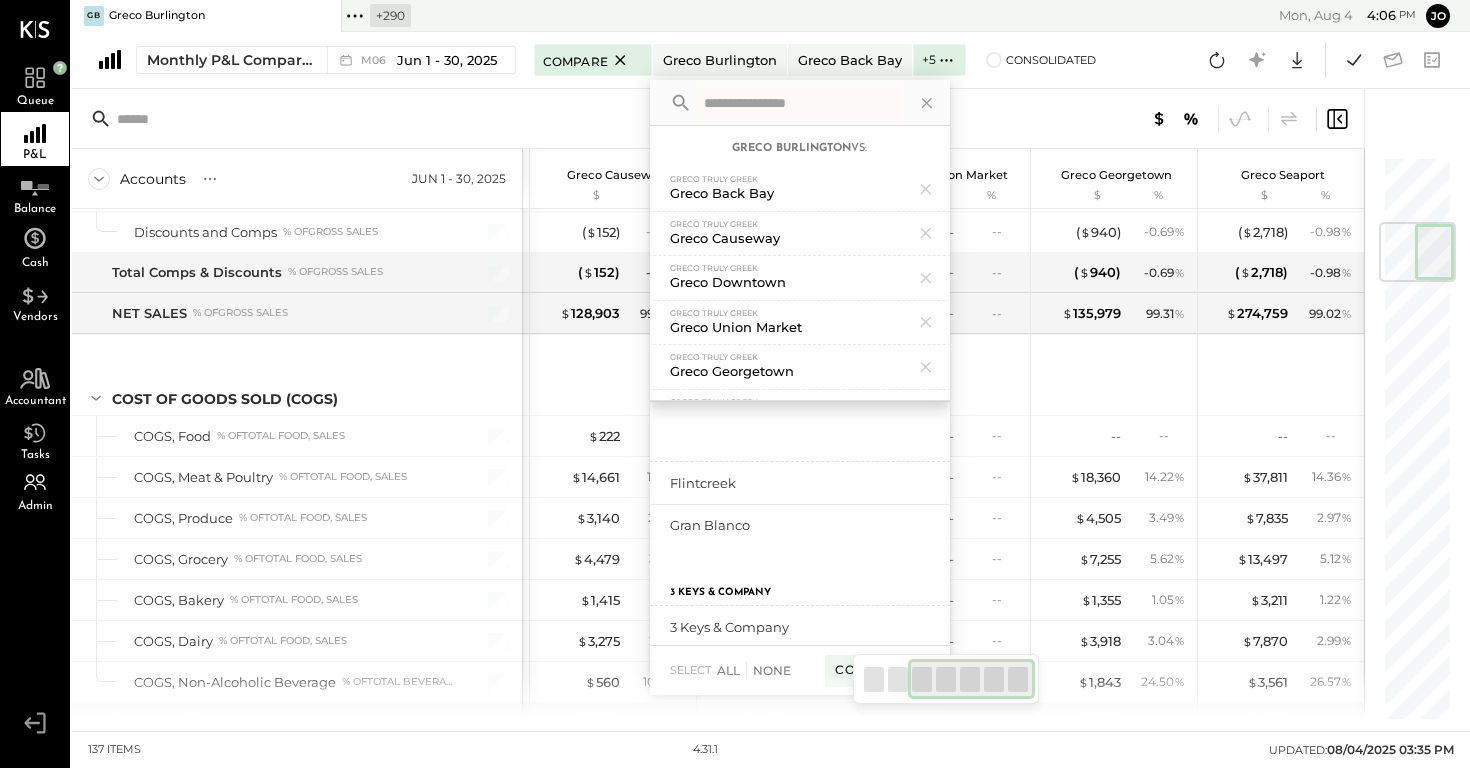 scroll, scrollTop: 20, scrollLeft: 0, axis: vertical 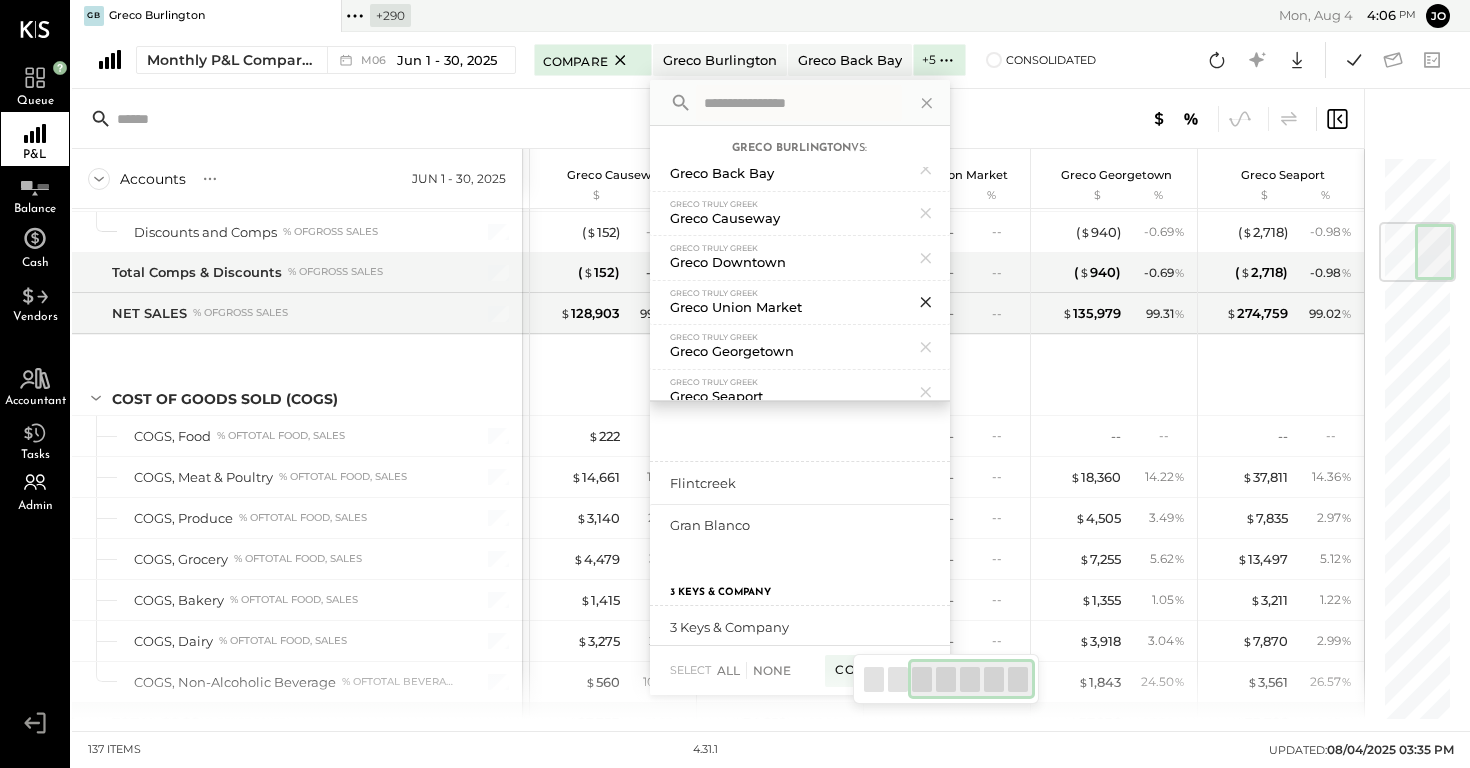 click 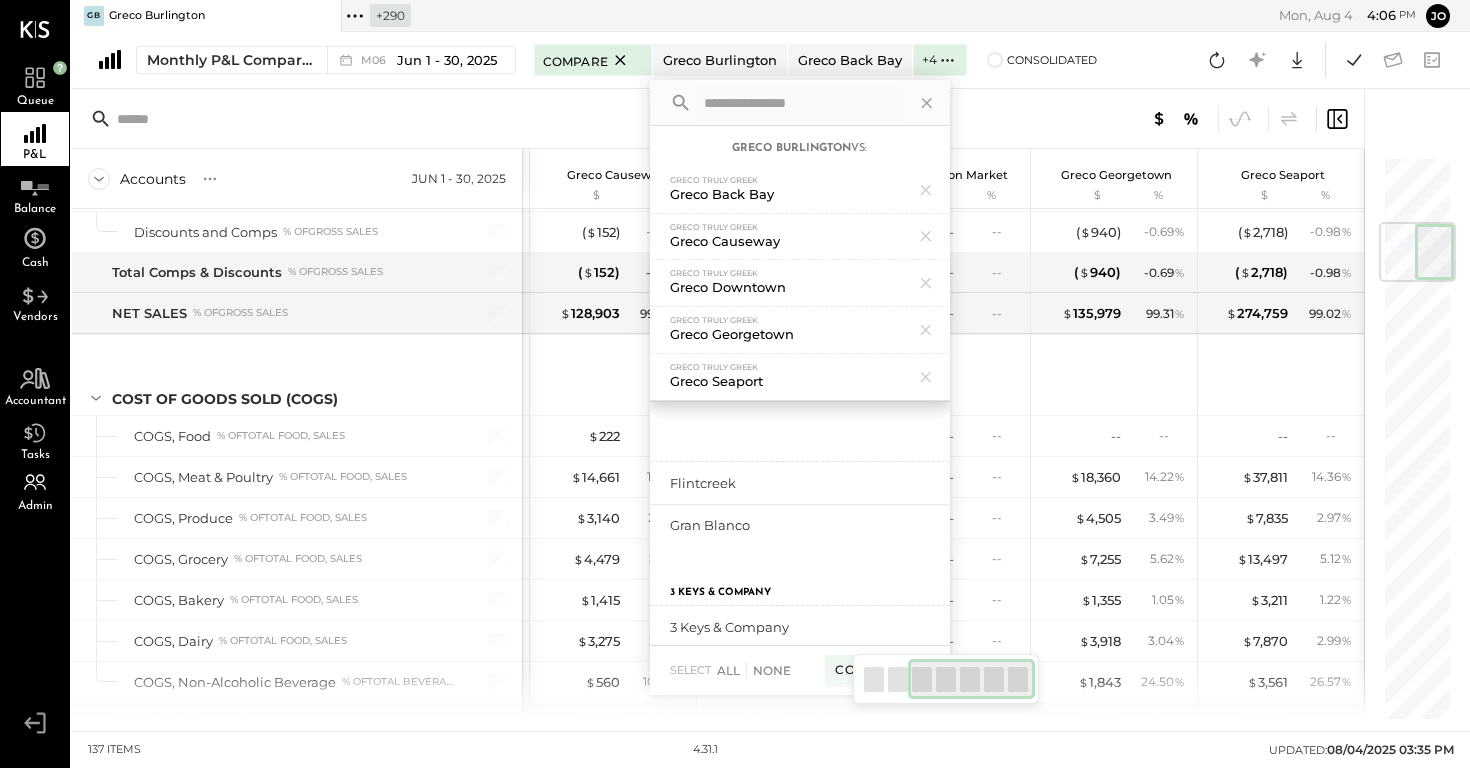 scroll, scrollTop: 0, scrollLeft: 0, axis: both 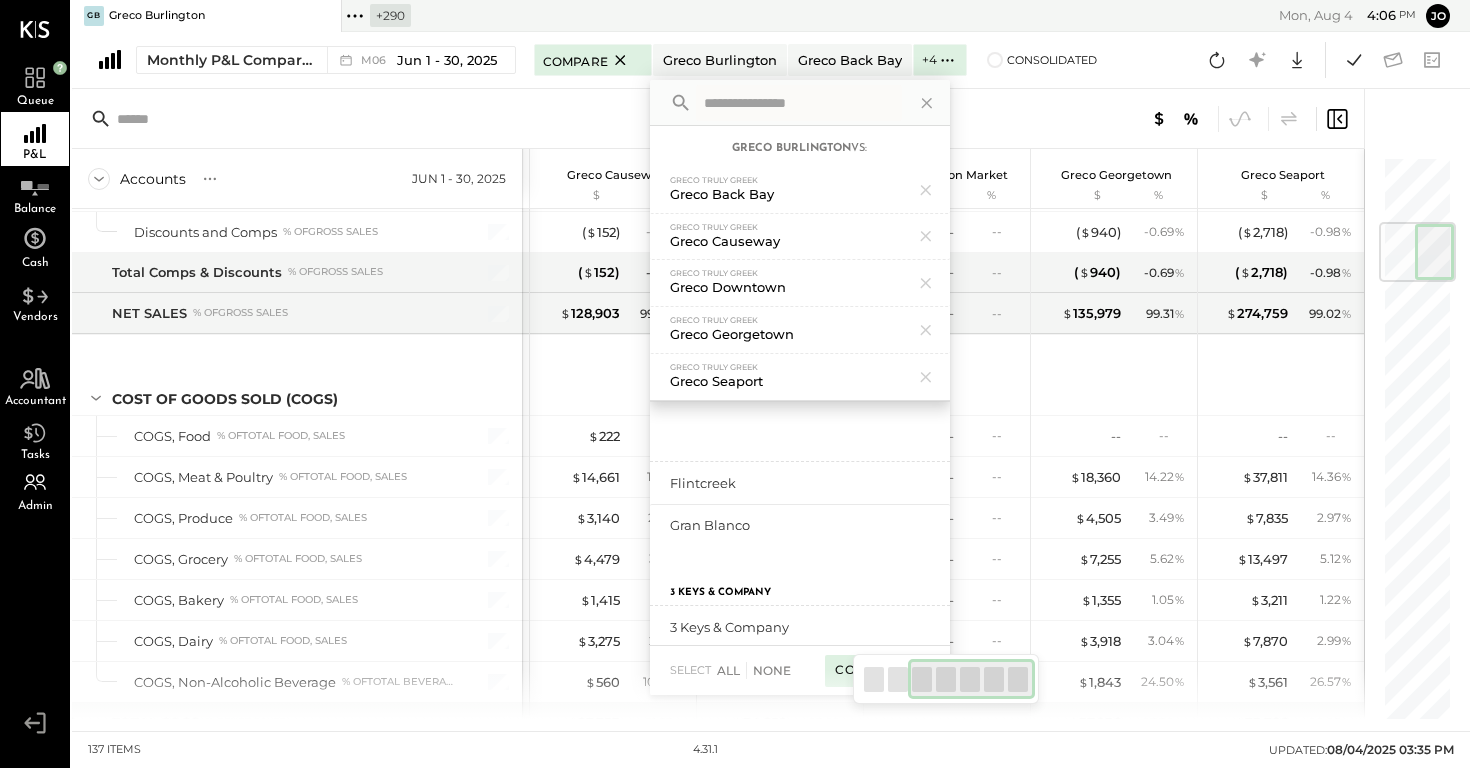click on "Compare (5)" at bounding box center (877, 671) 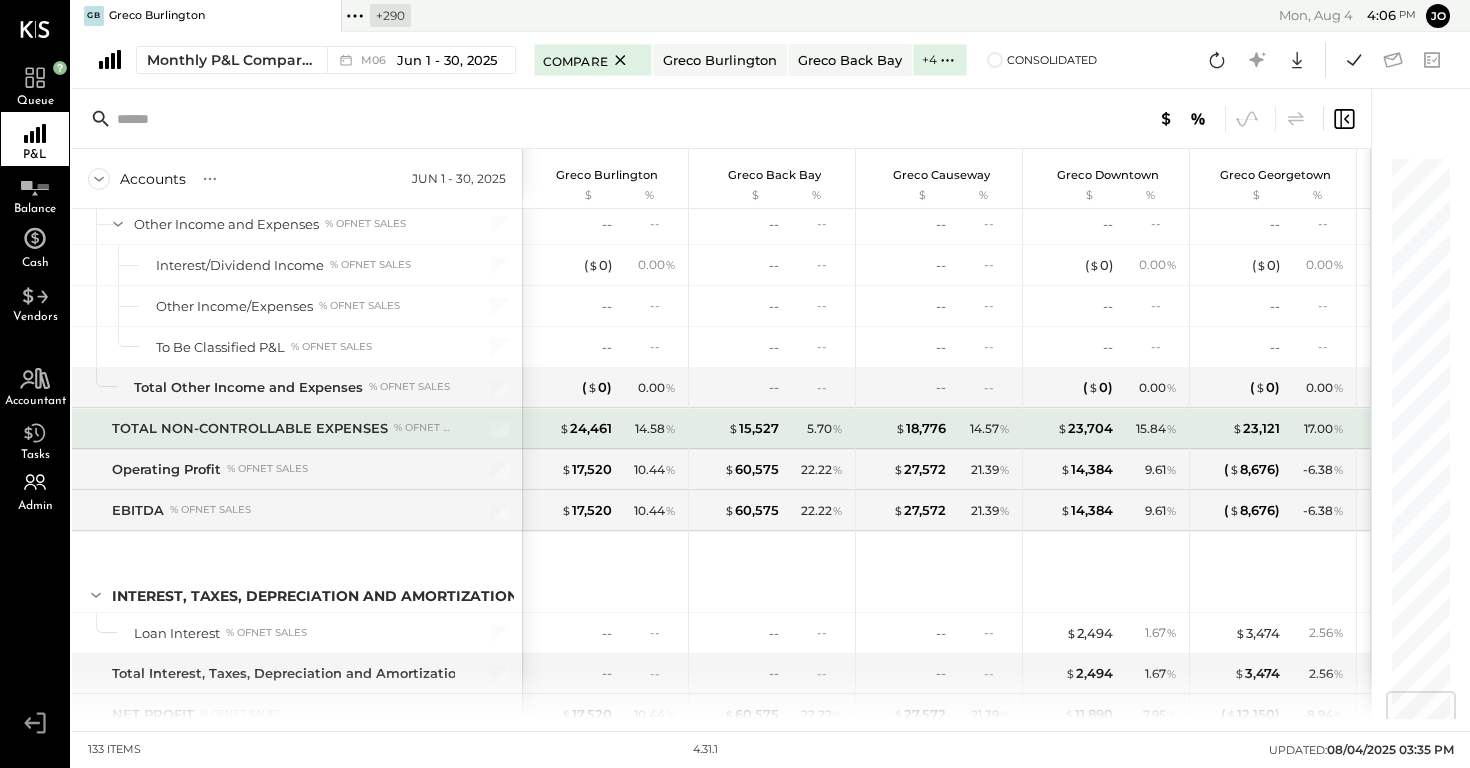 scroll, scrollTop: 4549, scrollLeft: 0, axis: vertical 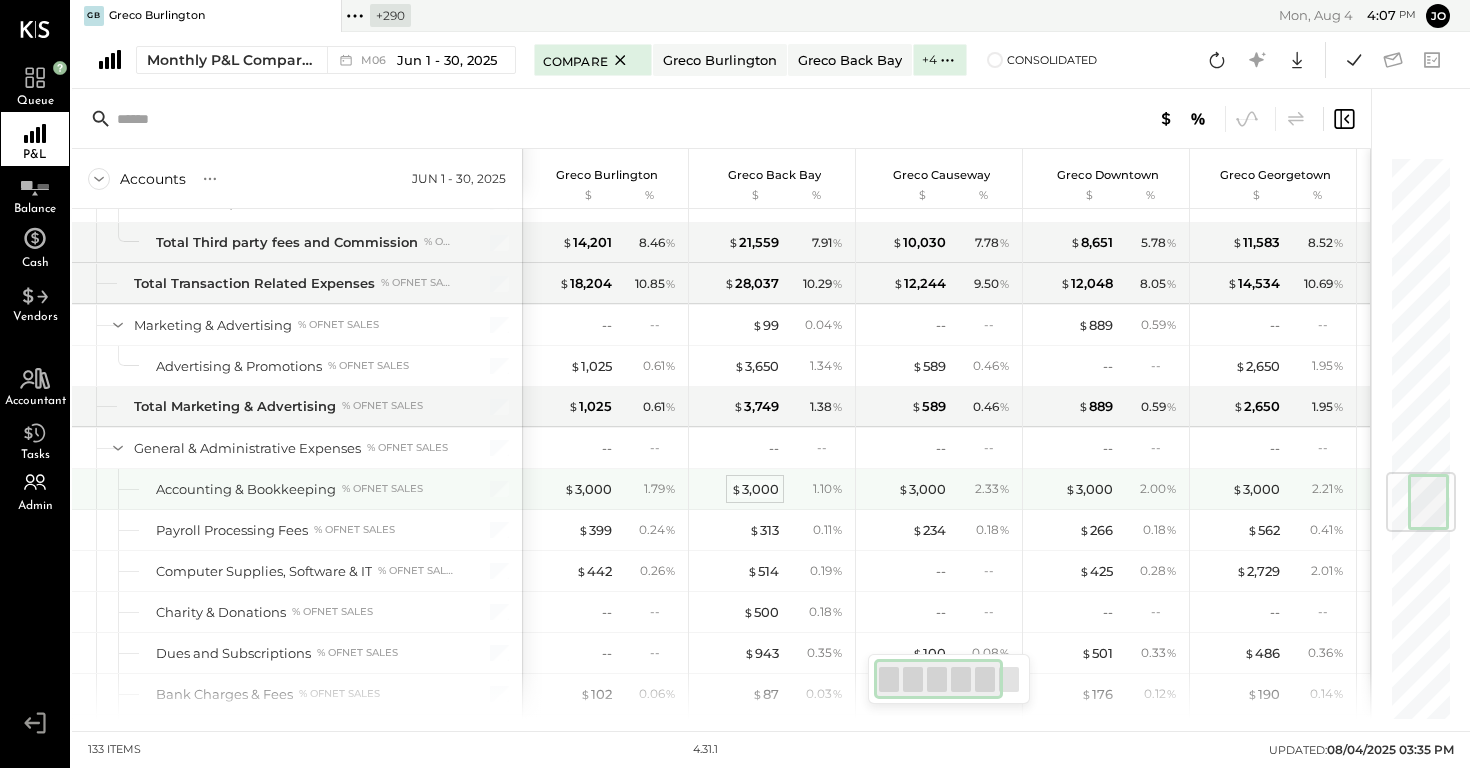 click on "$ 3,000" at bounding box center [755, 489] 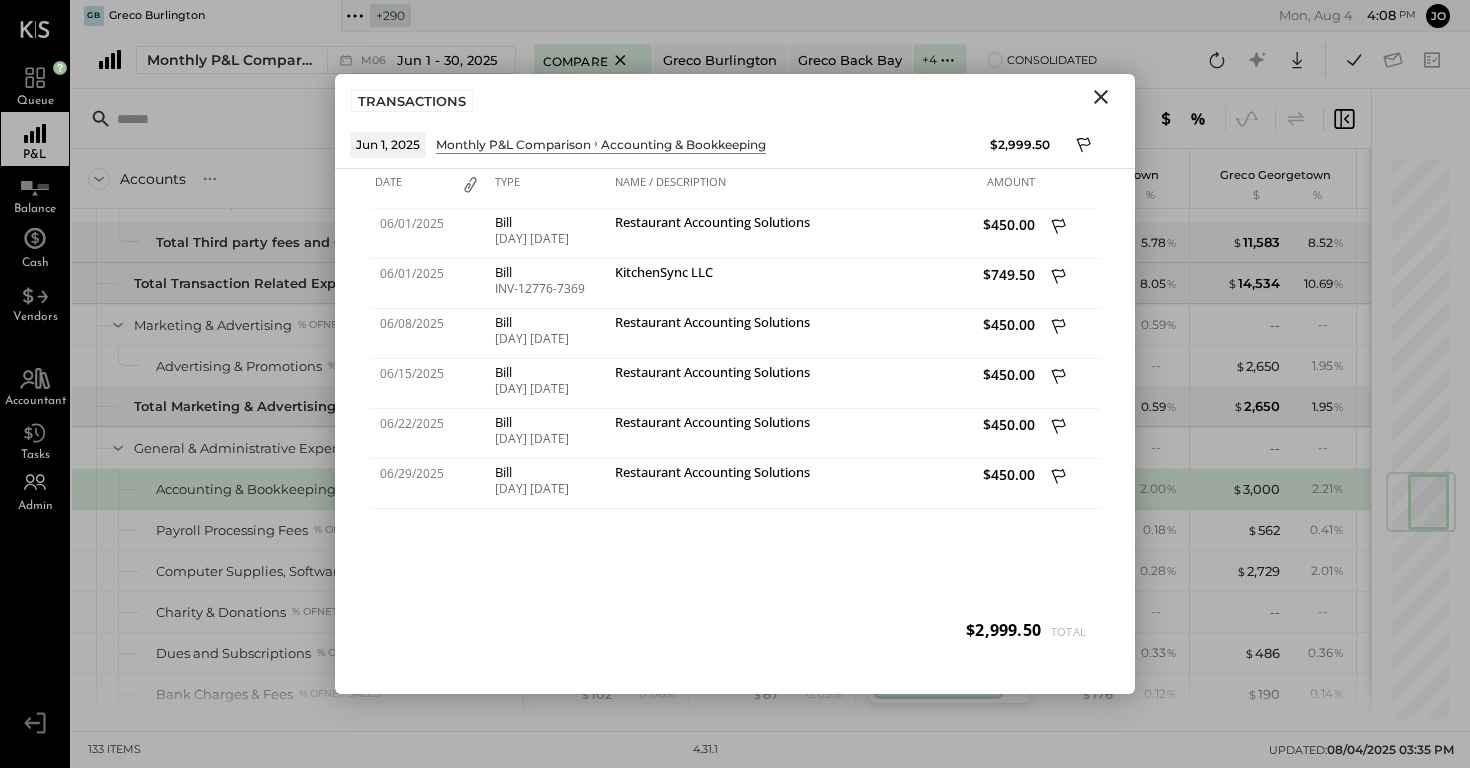 click 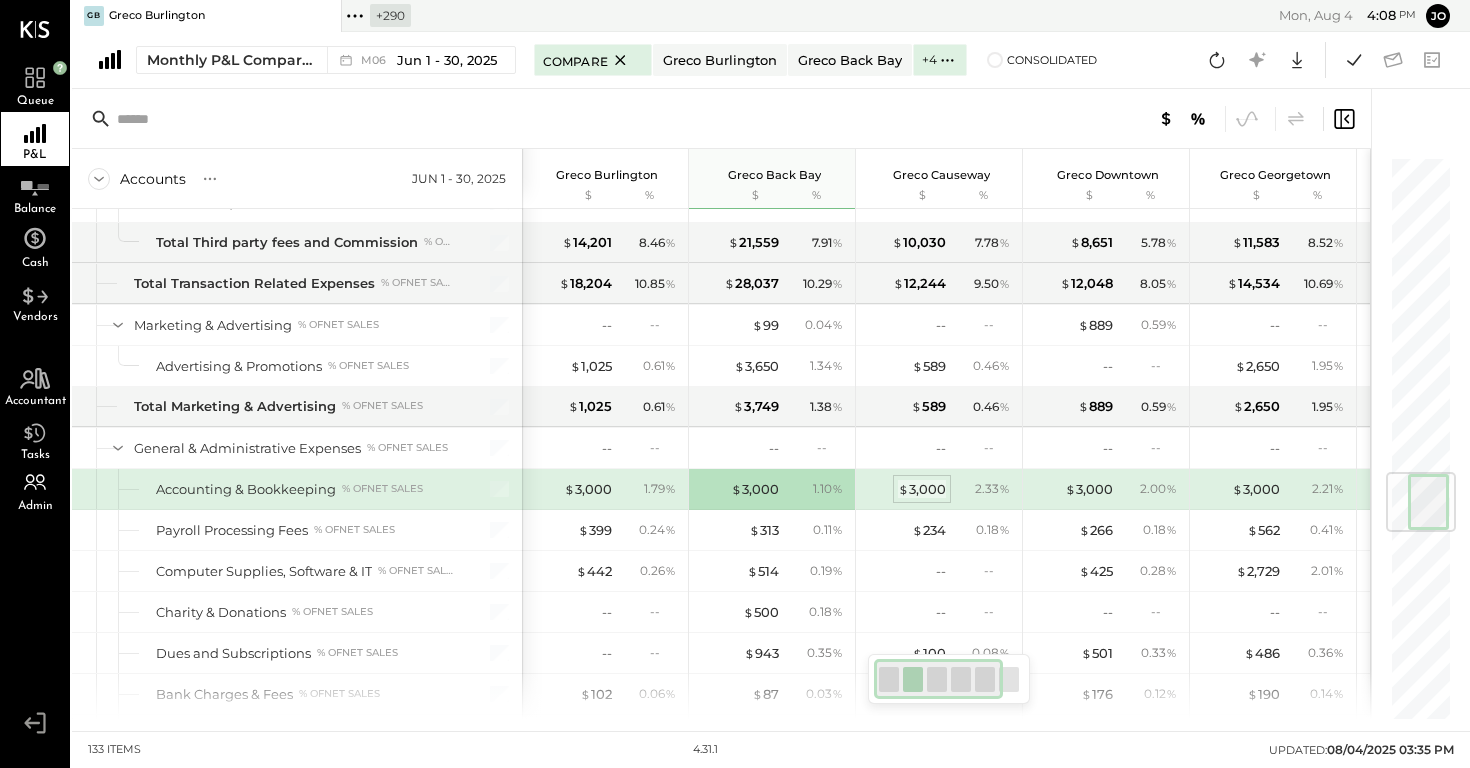 click on "$ 3,000" at bounding box center (922, 489) 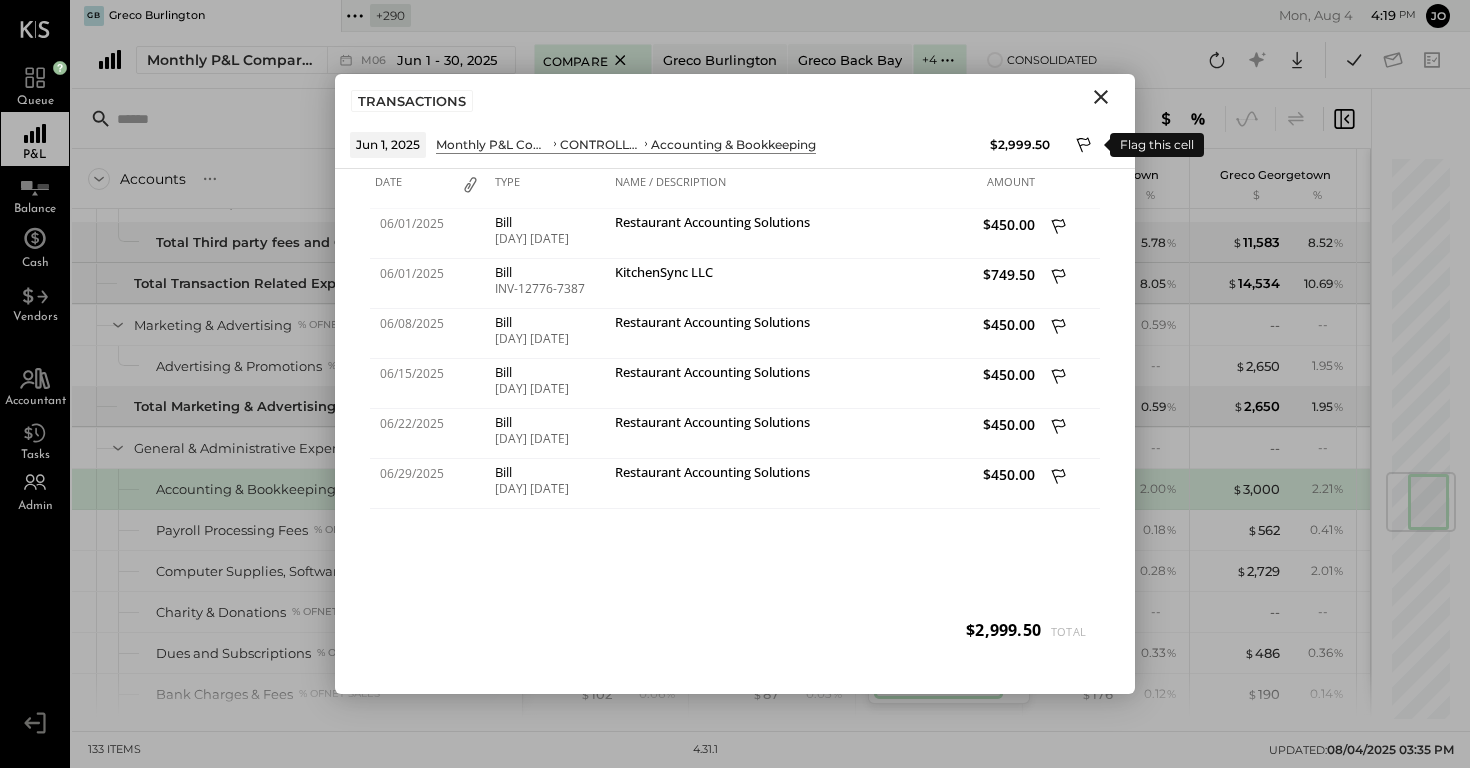 click 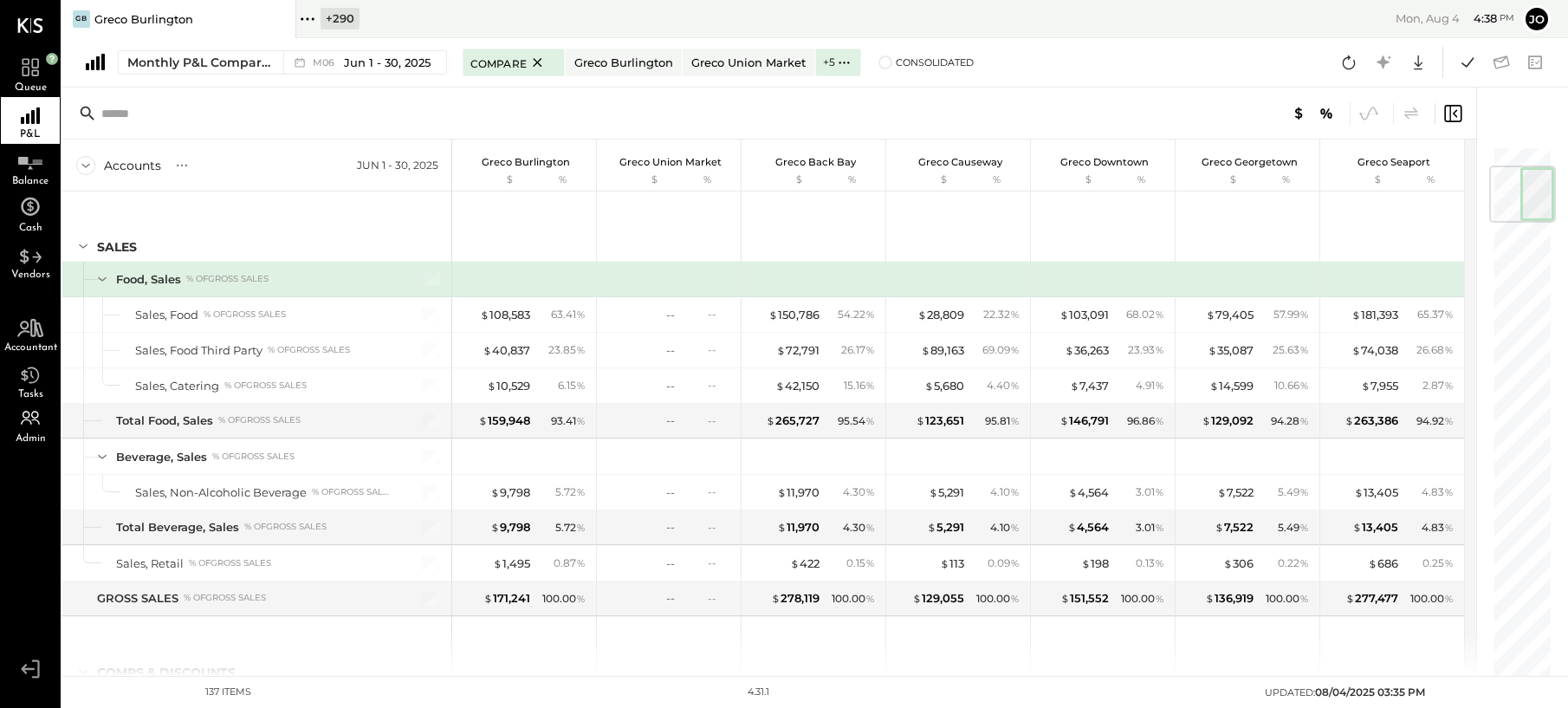 scroll, scrollTop: 0, scrollLeft: 0, axis: both 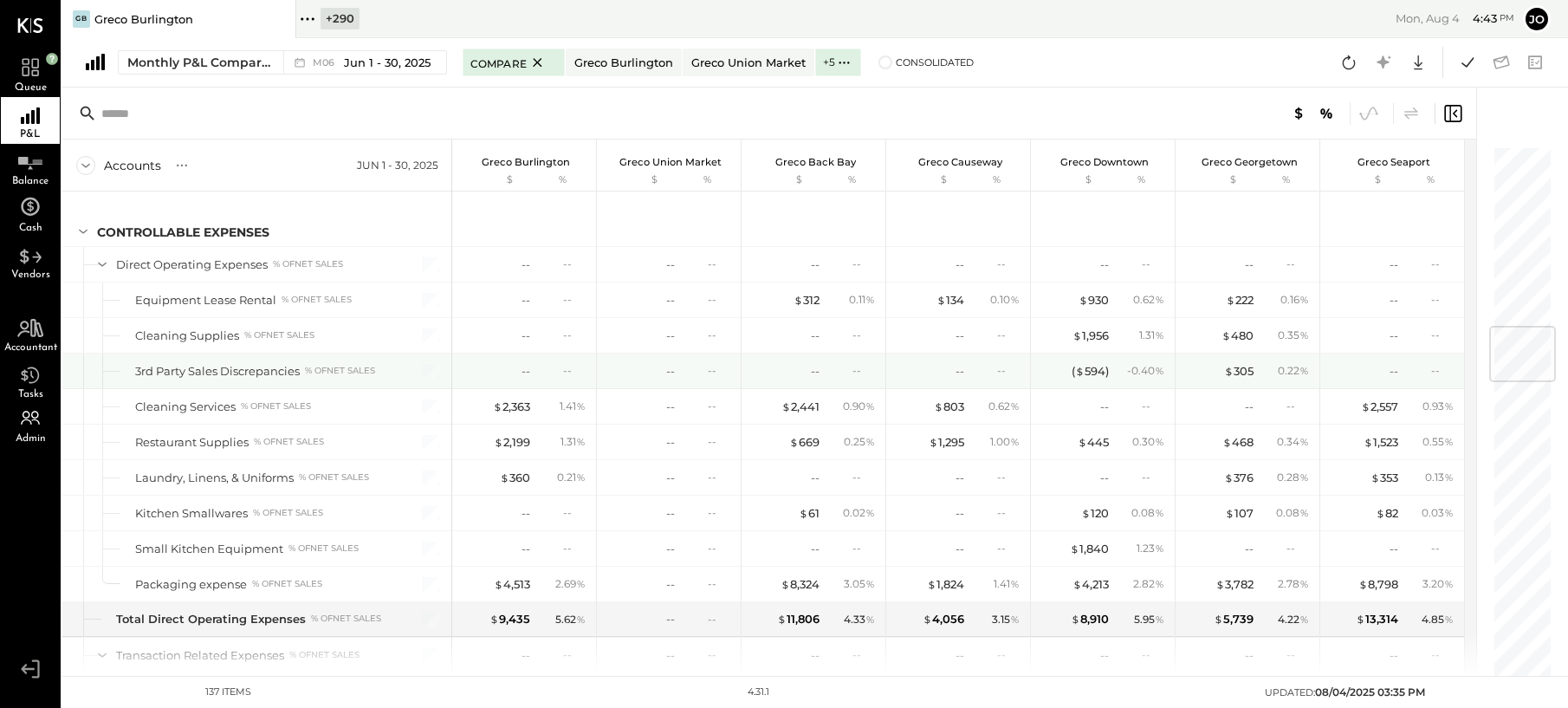 click on "-- --" at bounding box center [1394, 371] 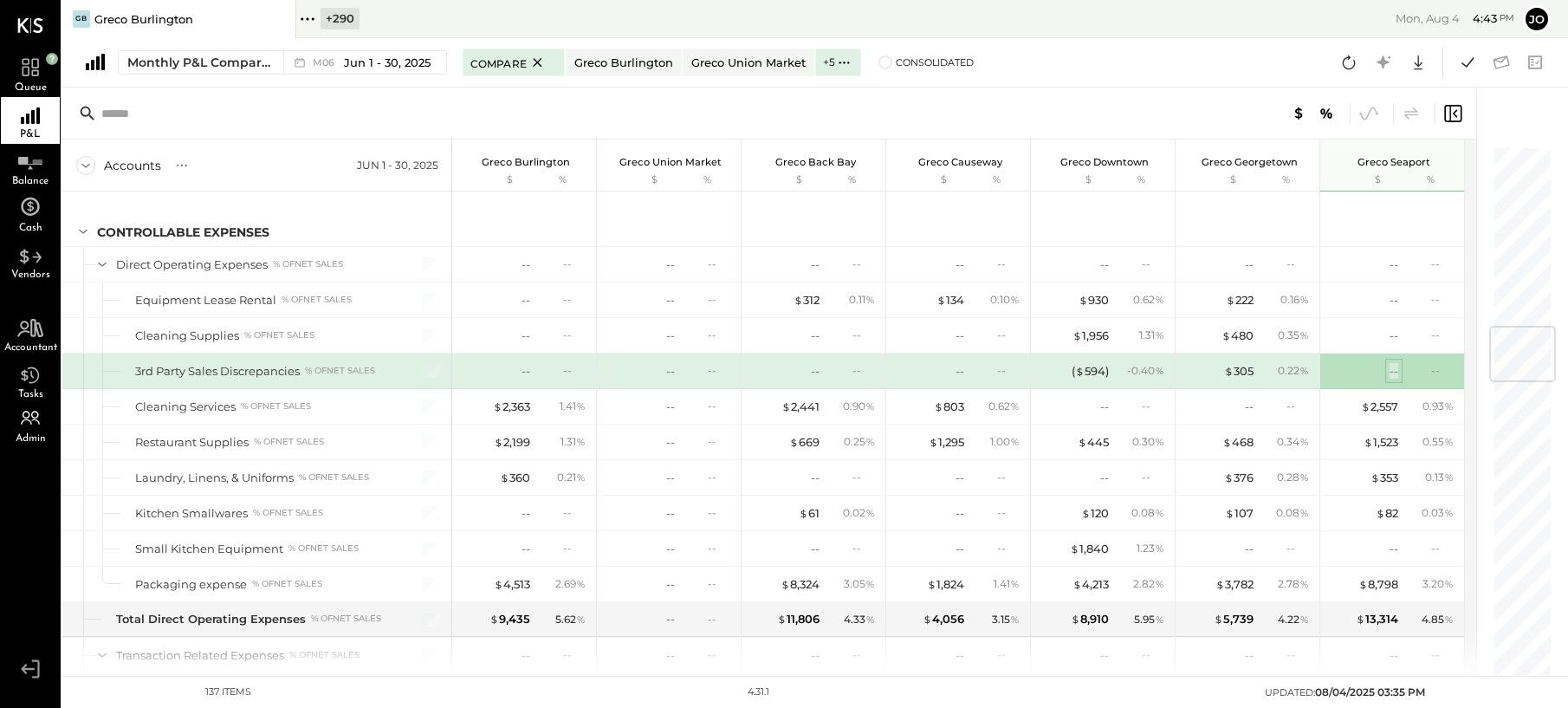 click on "--" at bounding box center (1394, 371) 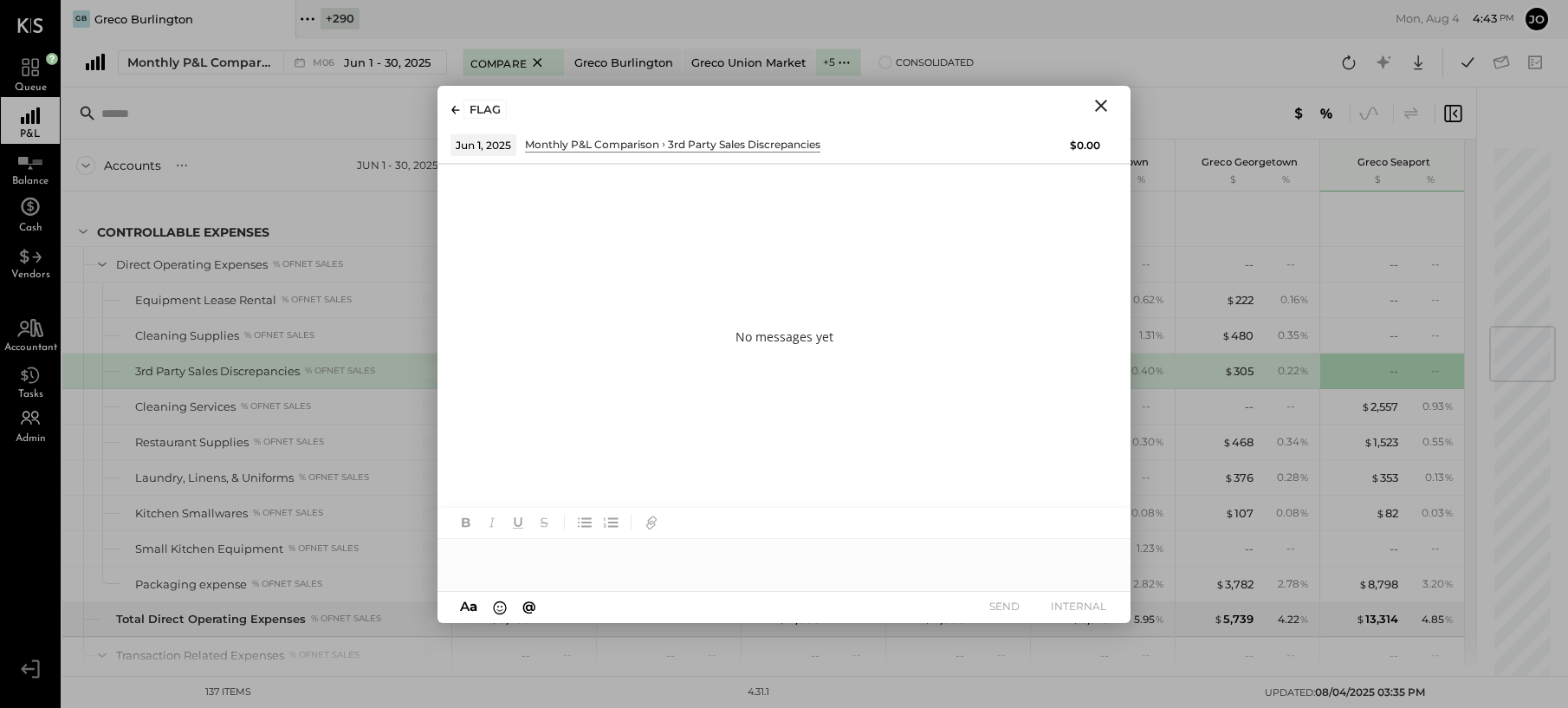 click 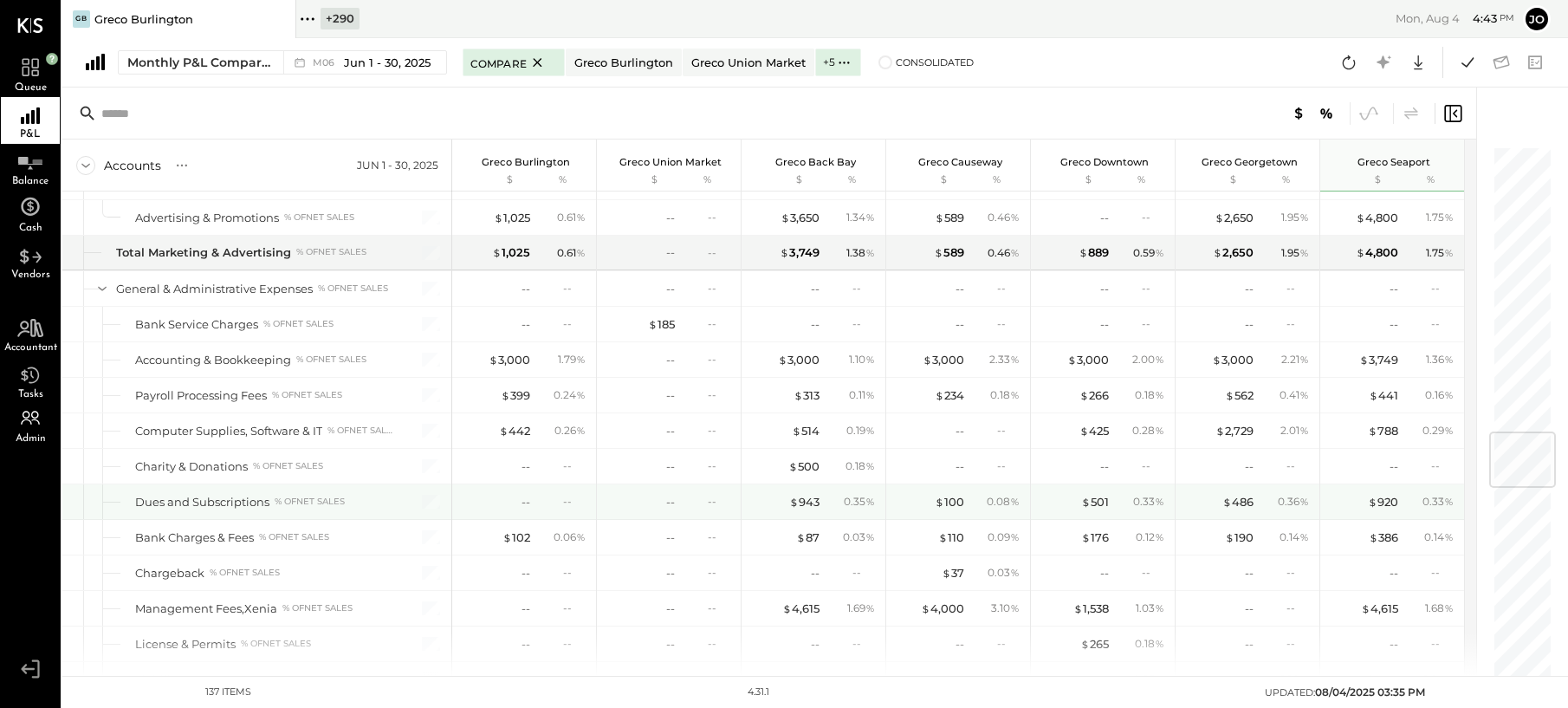 scroll, scrollTop: 2394, scrollLeft: 0, axis: vertical 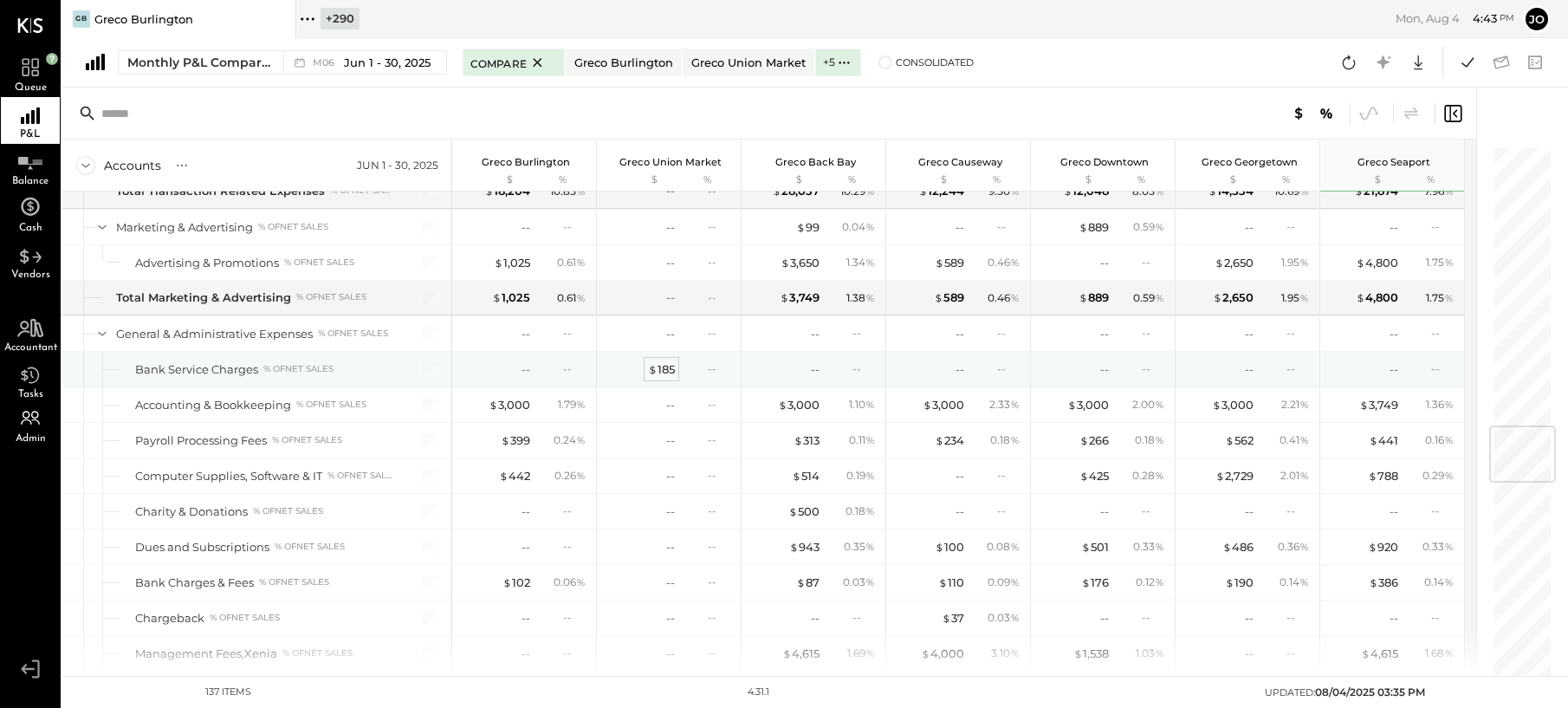 click on "$ 185" at bounding box center [661, 369] 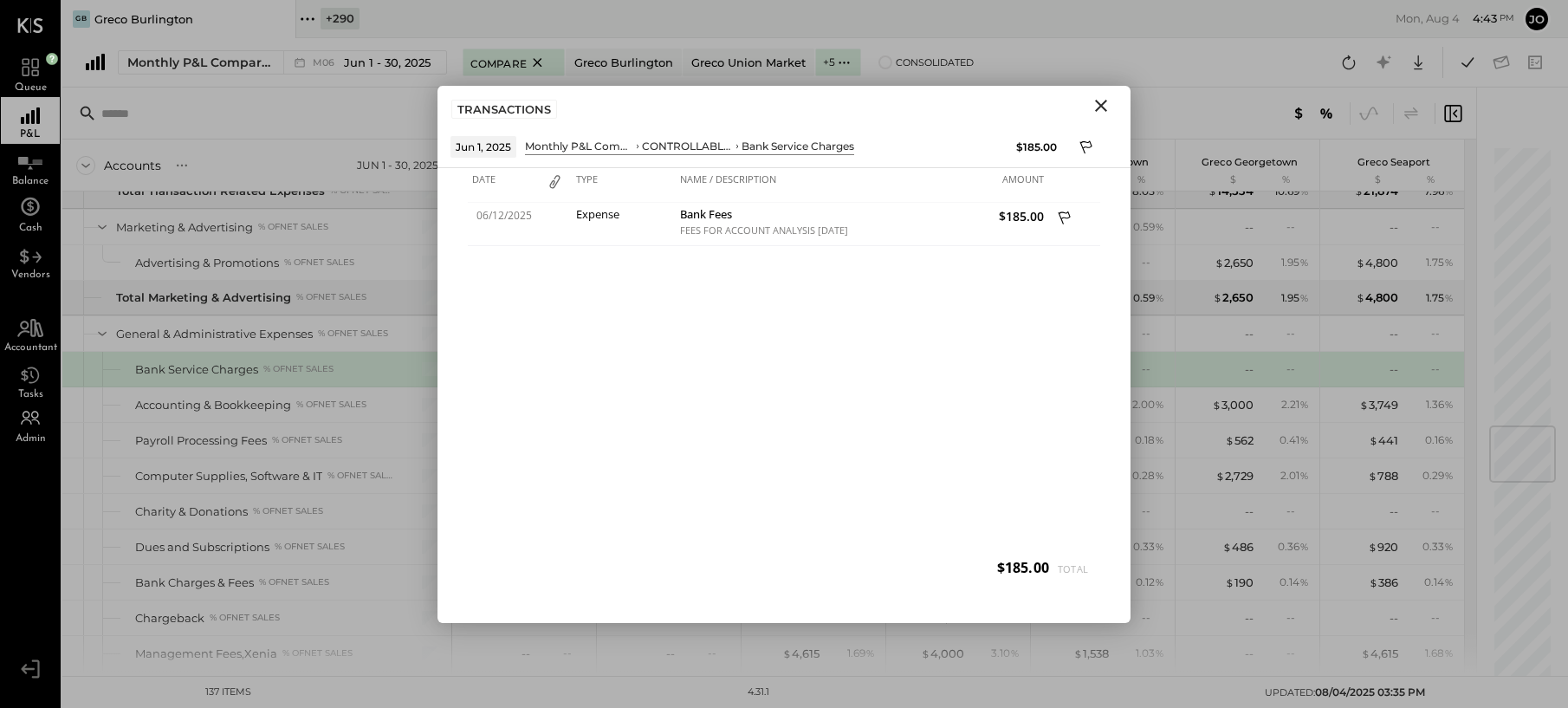 click at bounding box center (1101, 106) 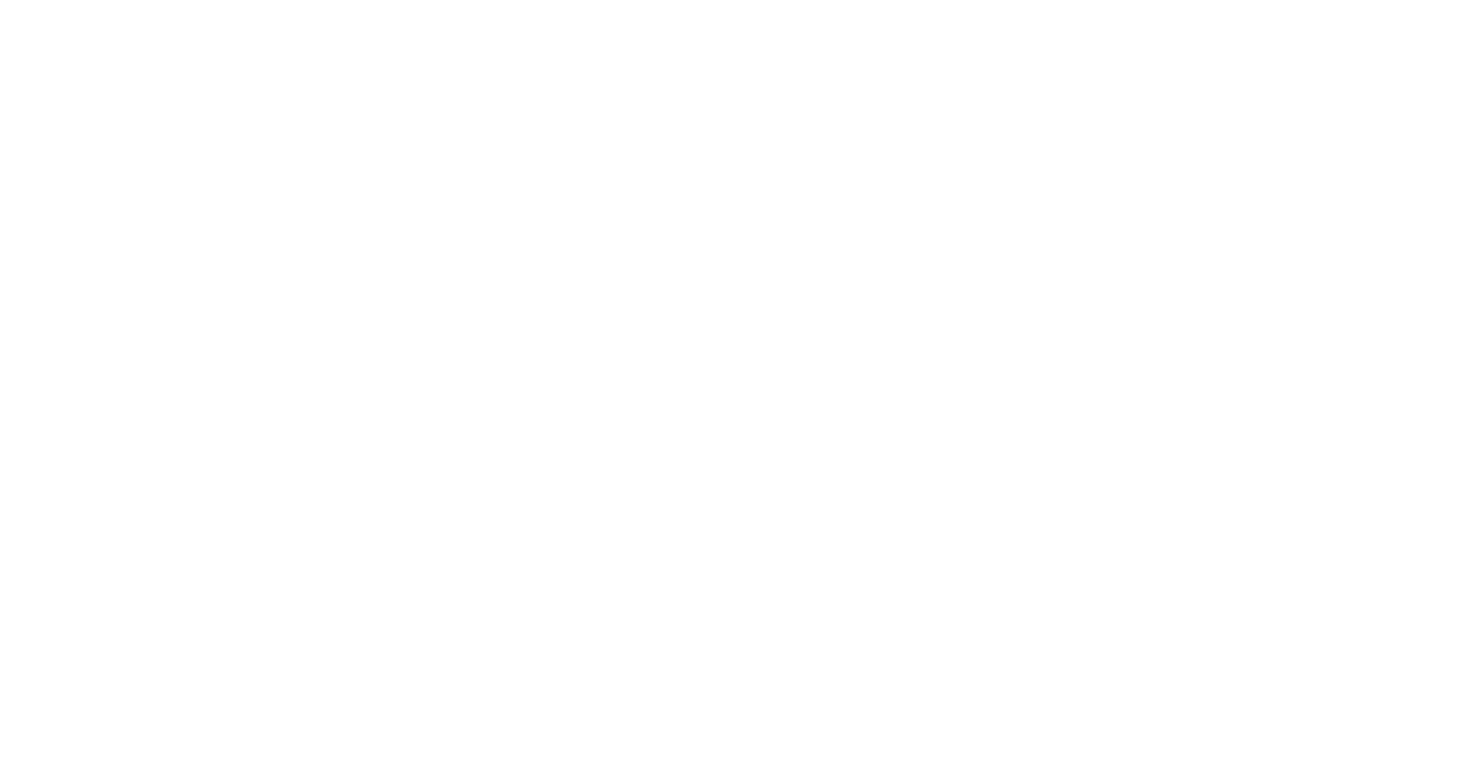 scroll, scrollTop: 0, scrollLeft: 0, axis: both 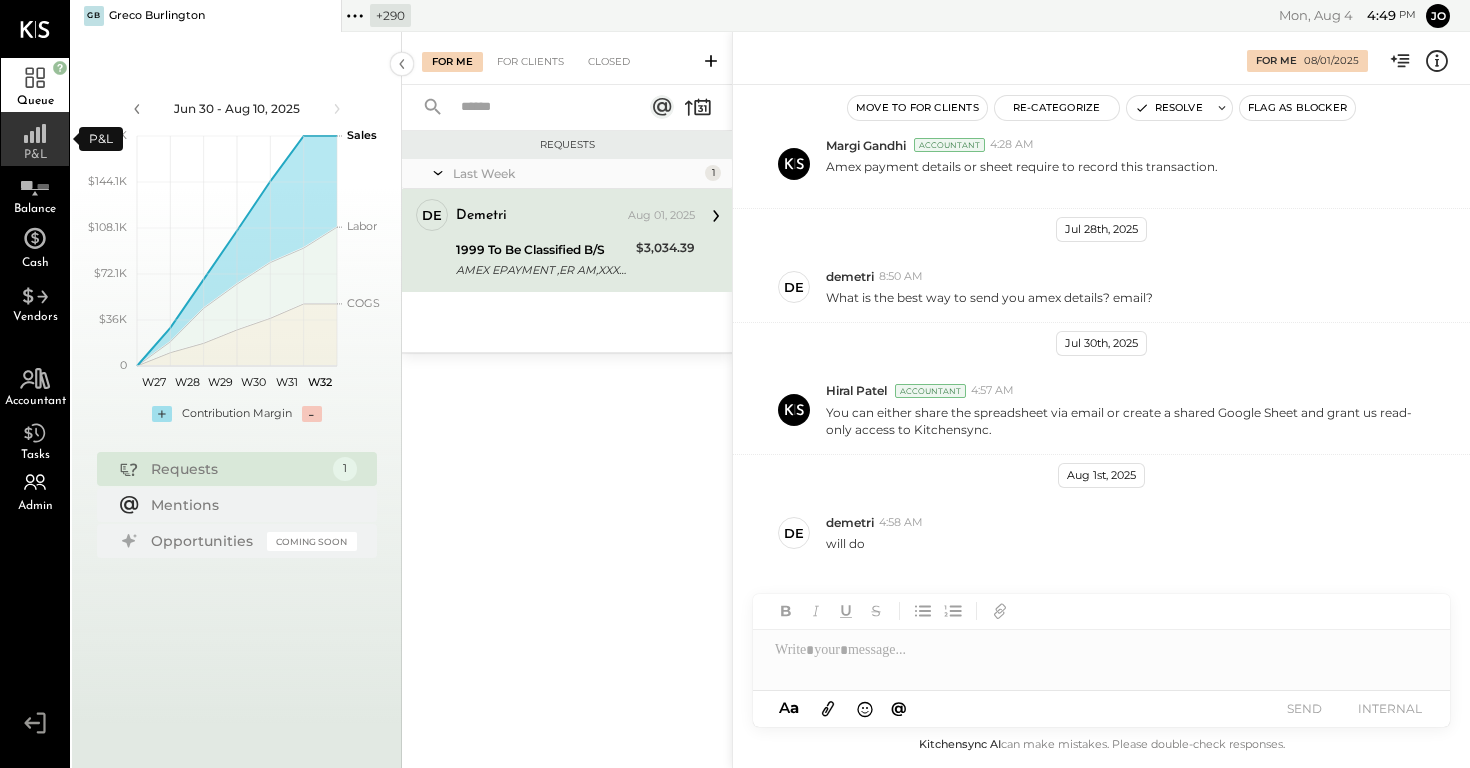 click 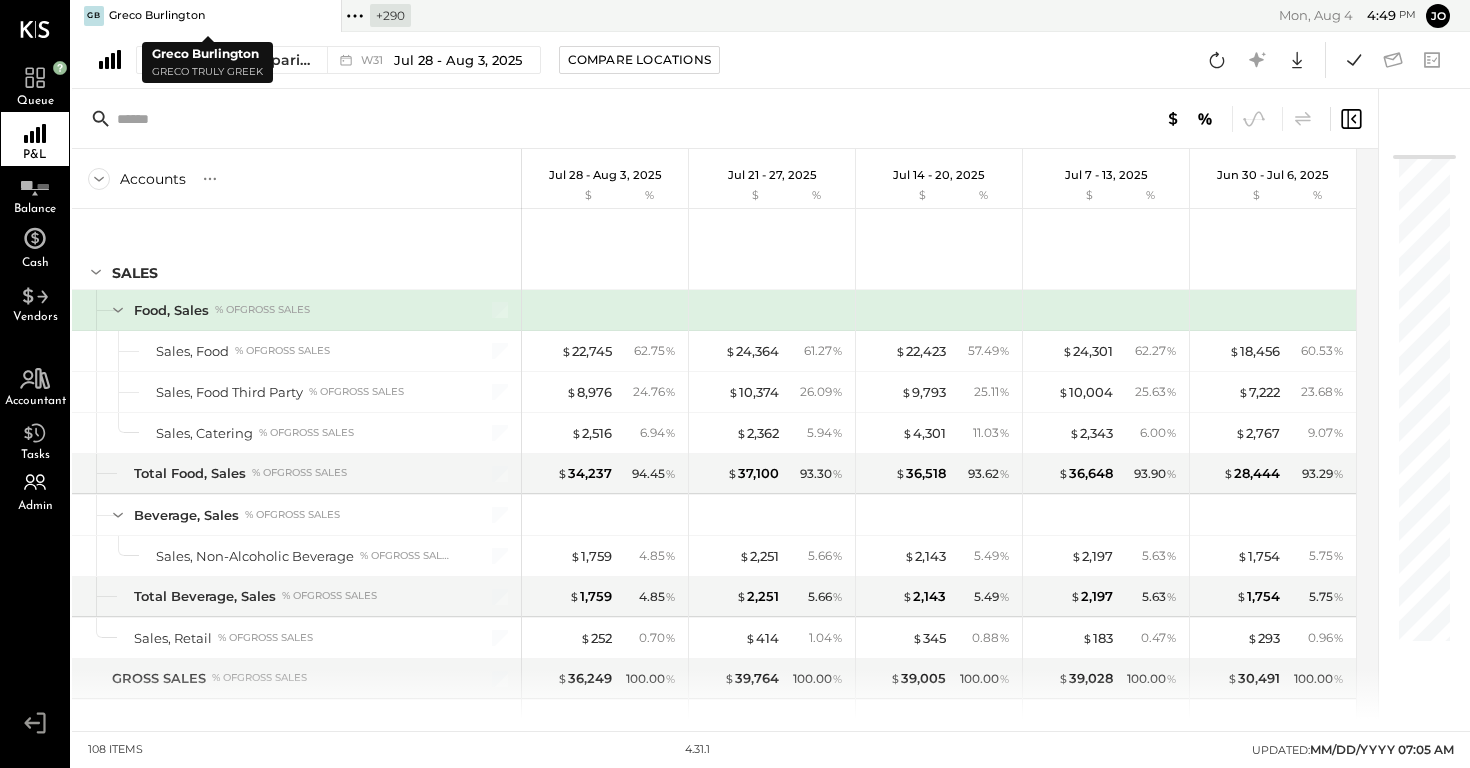 click 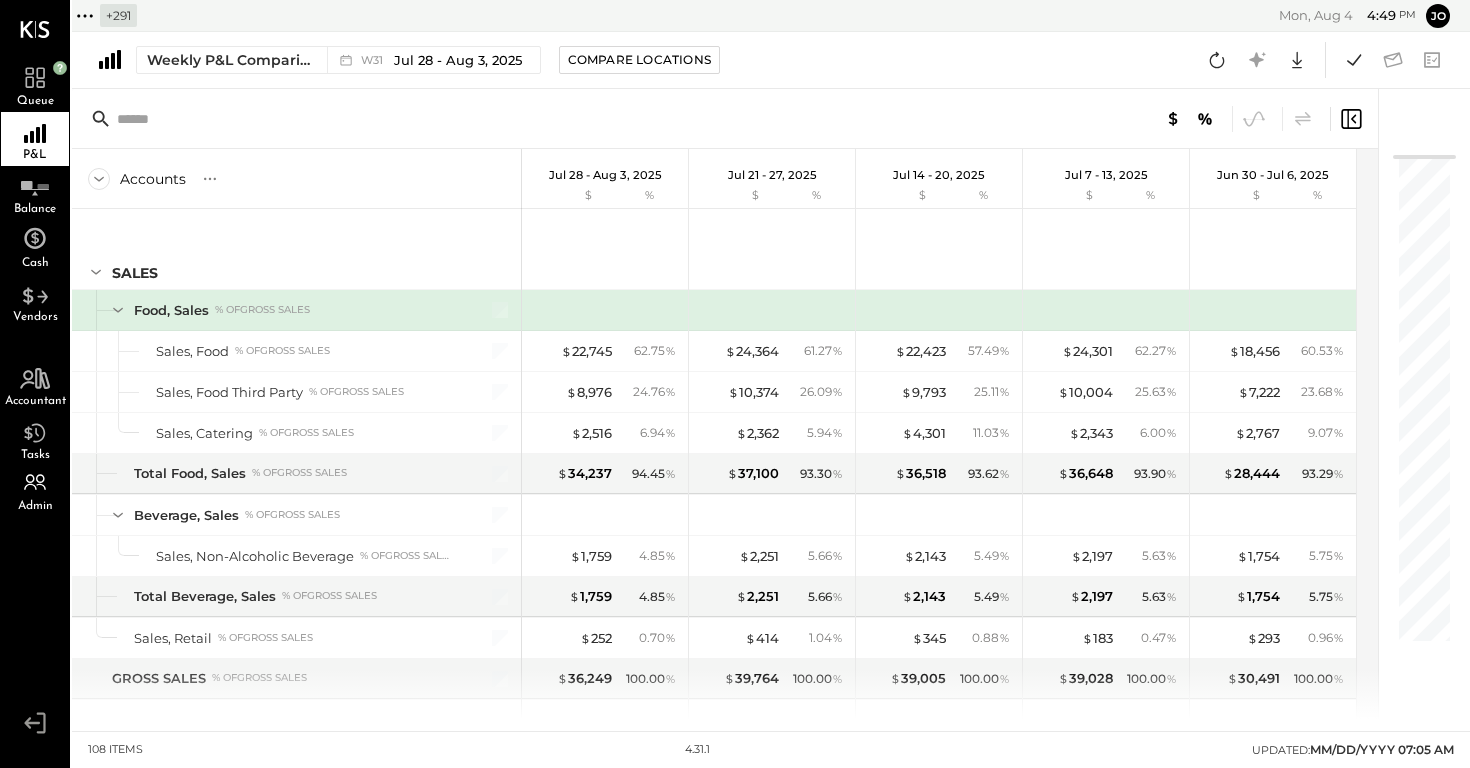 click 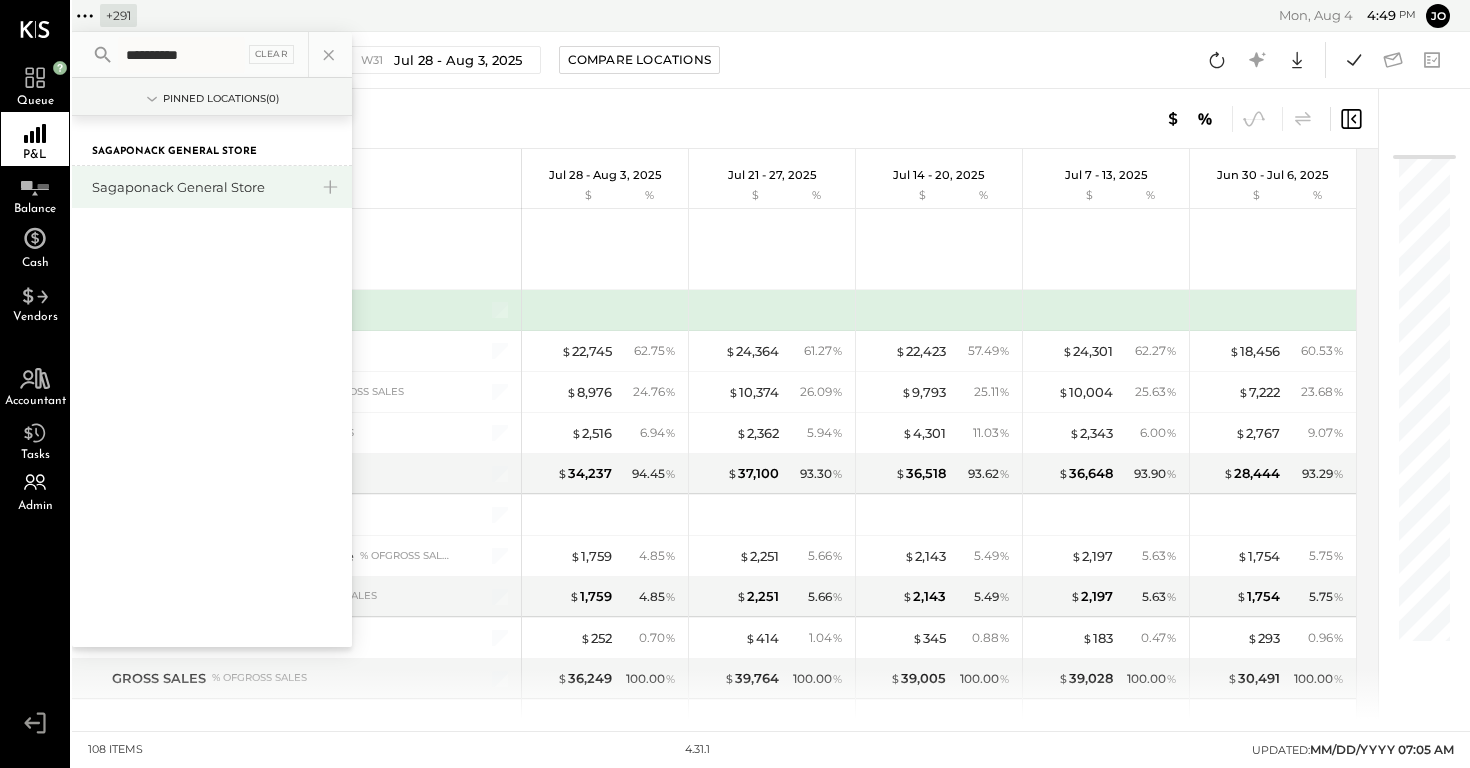 type on "**********" 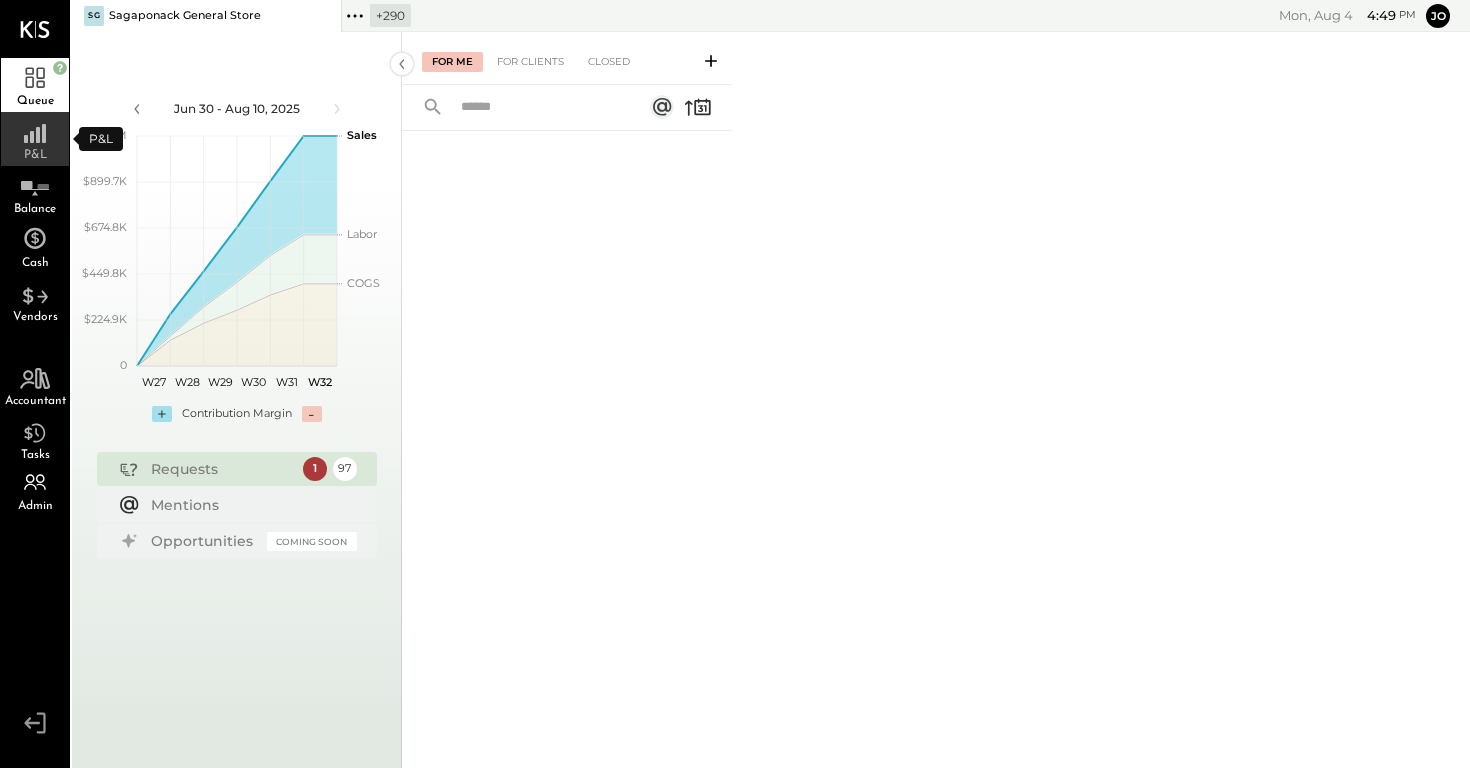 click 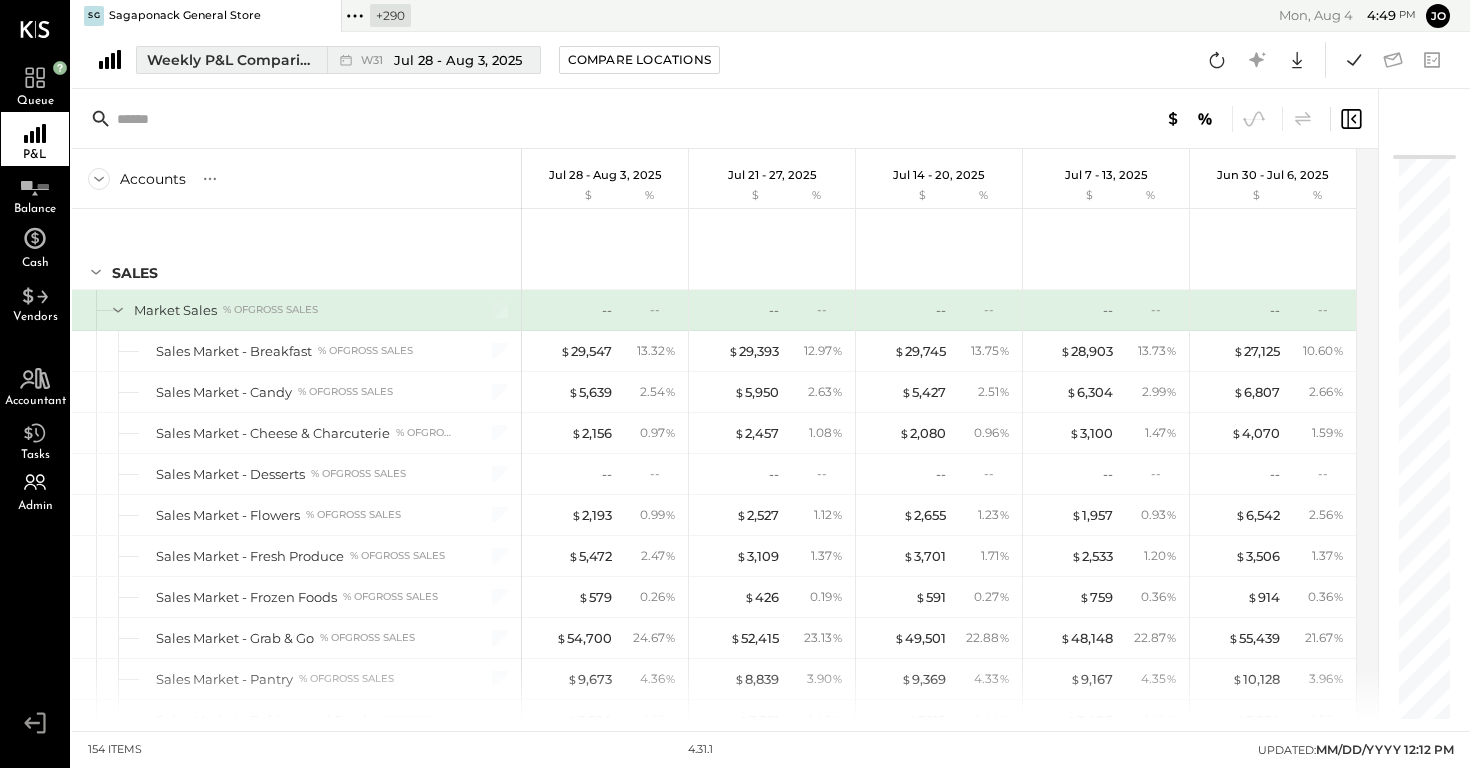 click on "Weekly P&L Comparison   W31 Jul 28 - Aug 3, 2025" at bounding box center [338, 60] 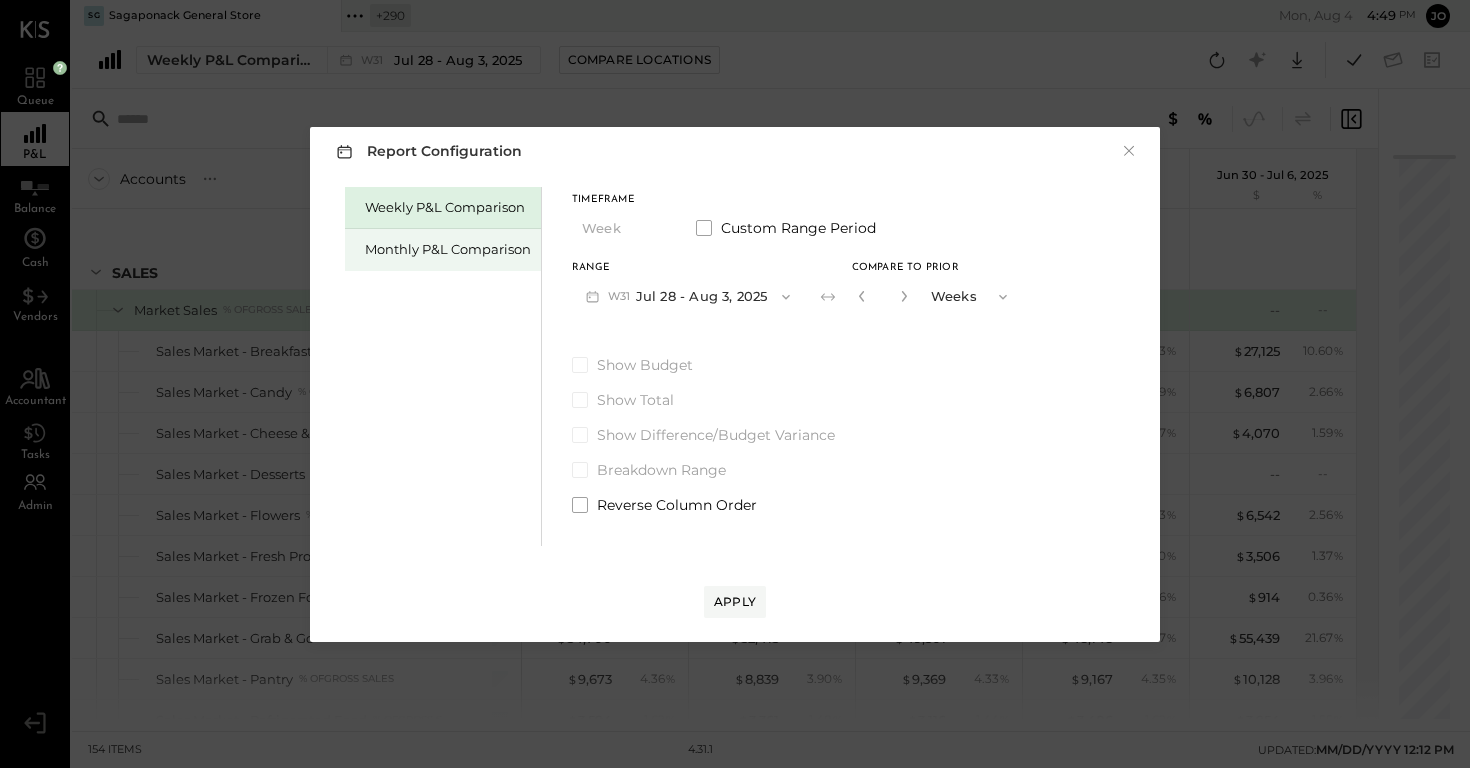 click on "Monthly P&L Comparison" at bounding box center (448, 249) 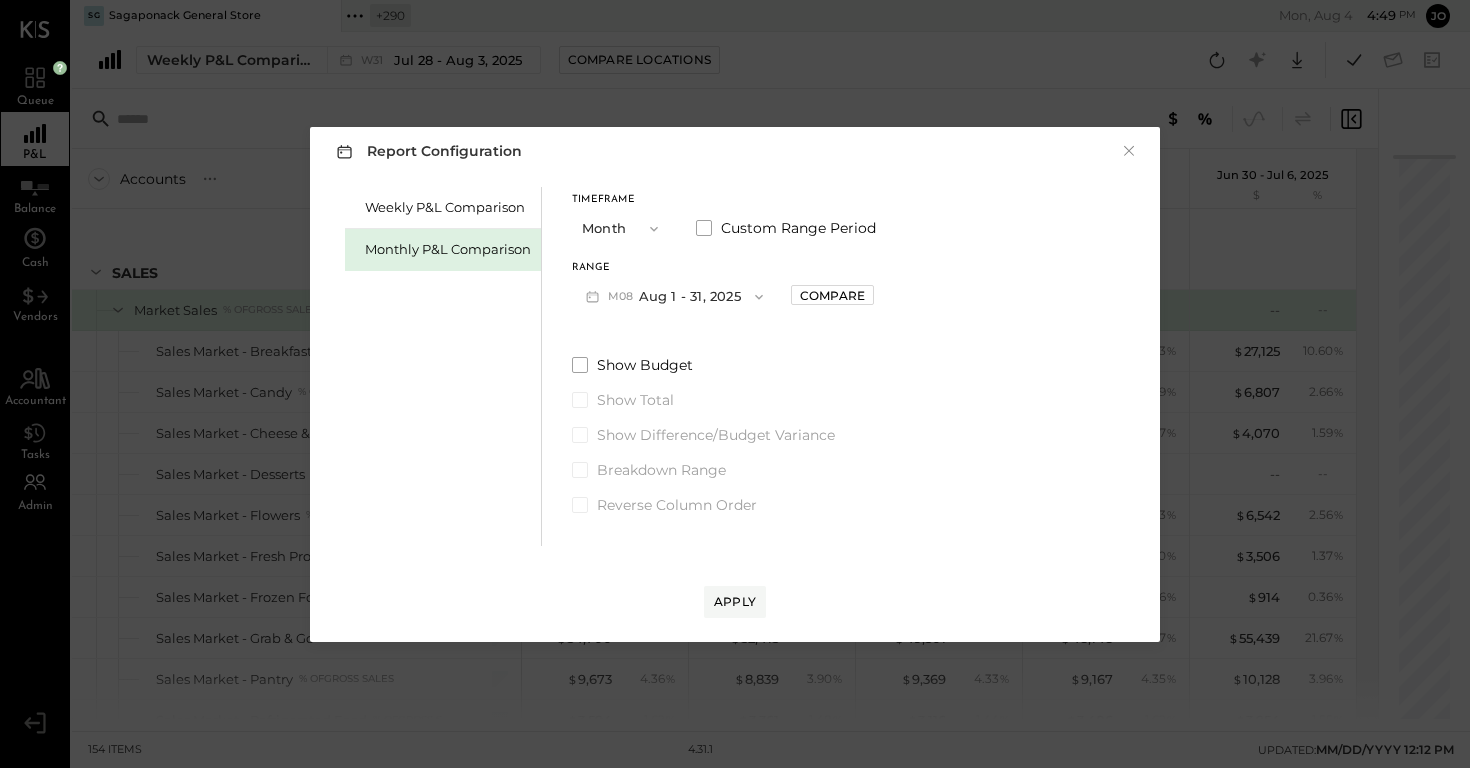 click on "M08 Aug 1 - 31, 2025" at bounding box center [674, 296] 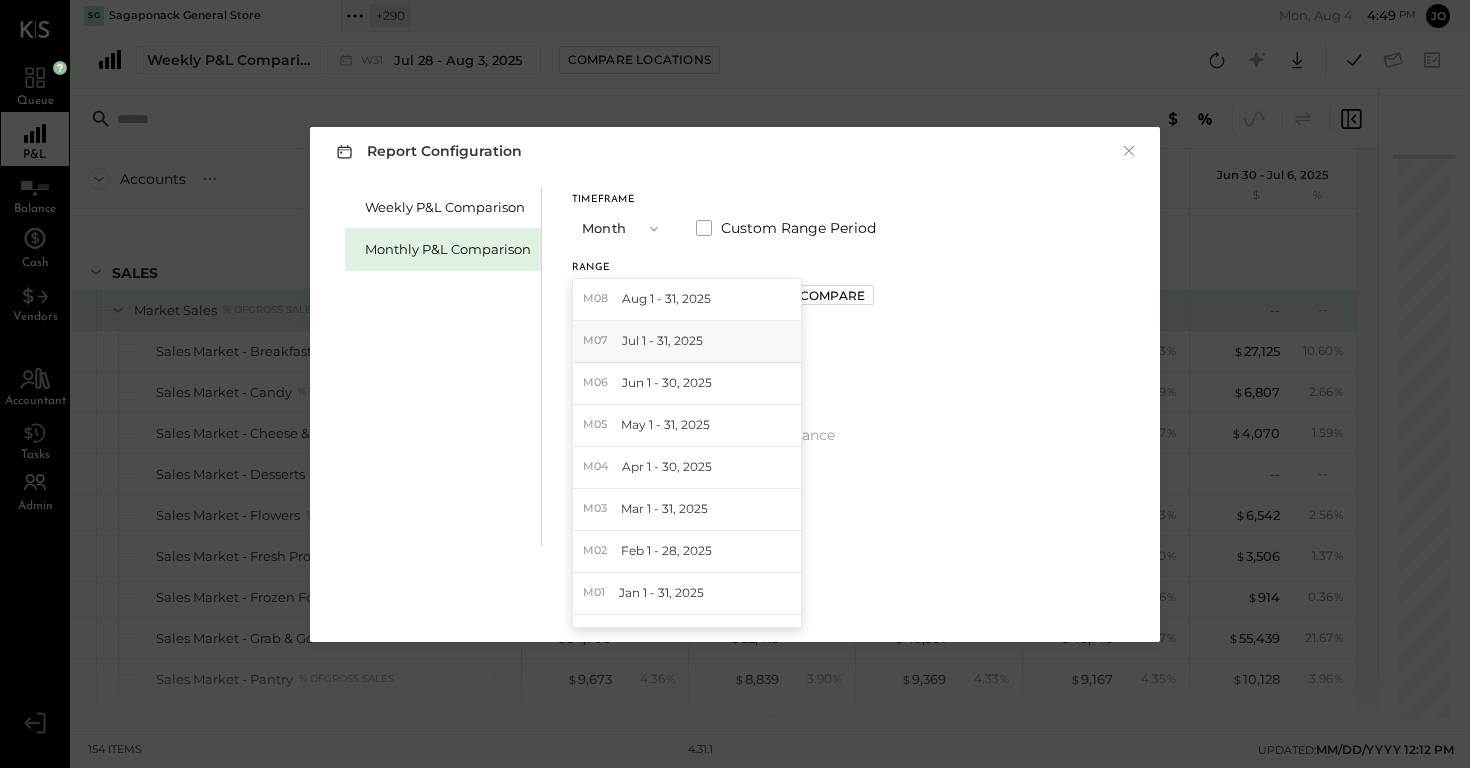 click on "M07   Jul 1 - 31, 2025" at bounding box center [687, 342] 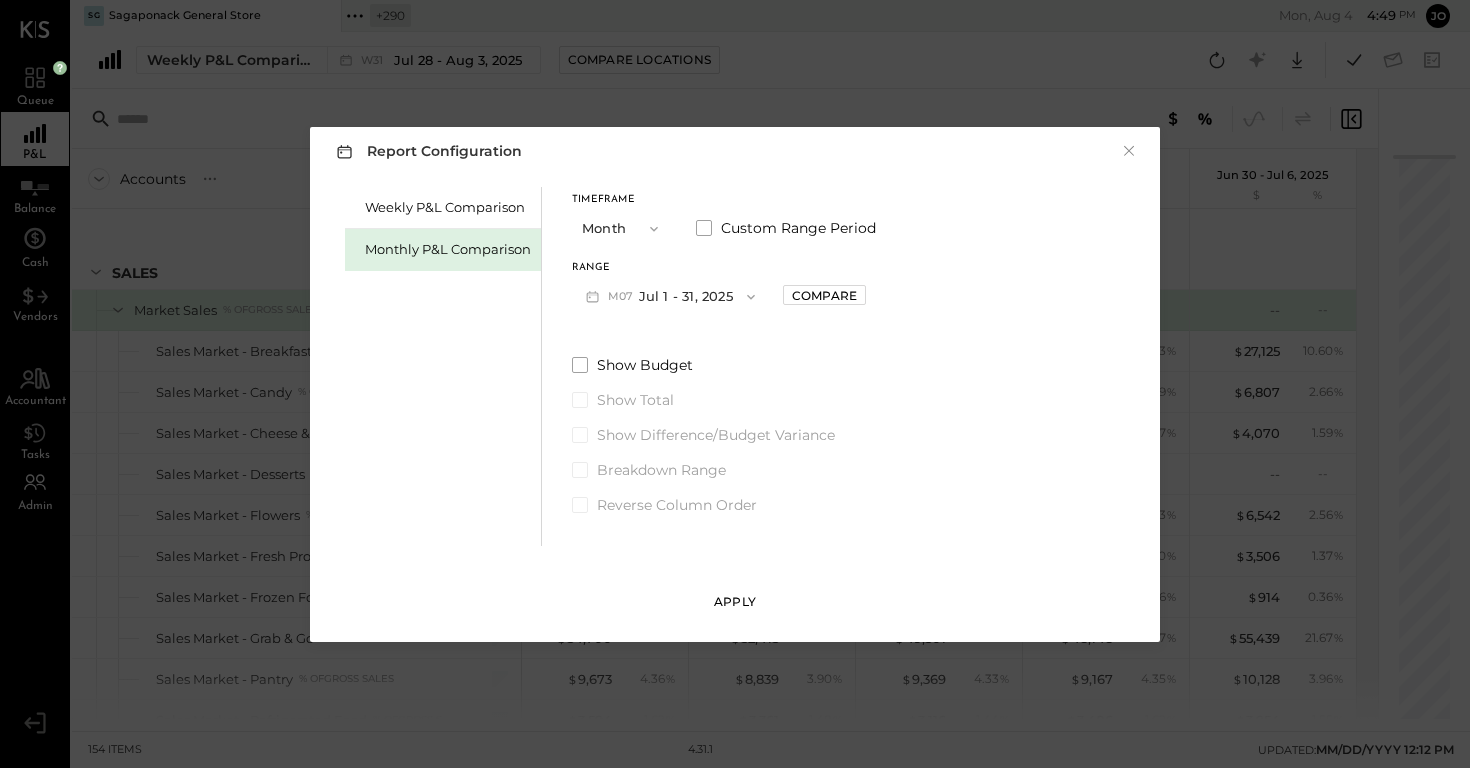 click on "Apply" at bounding box center [735, 602] 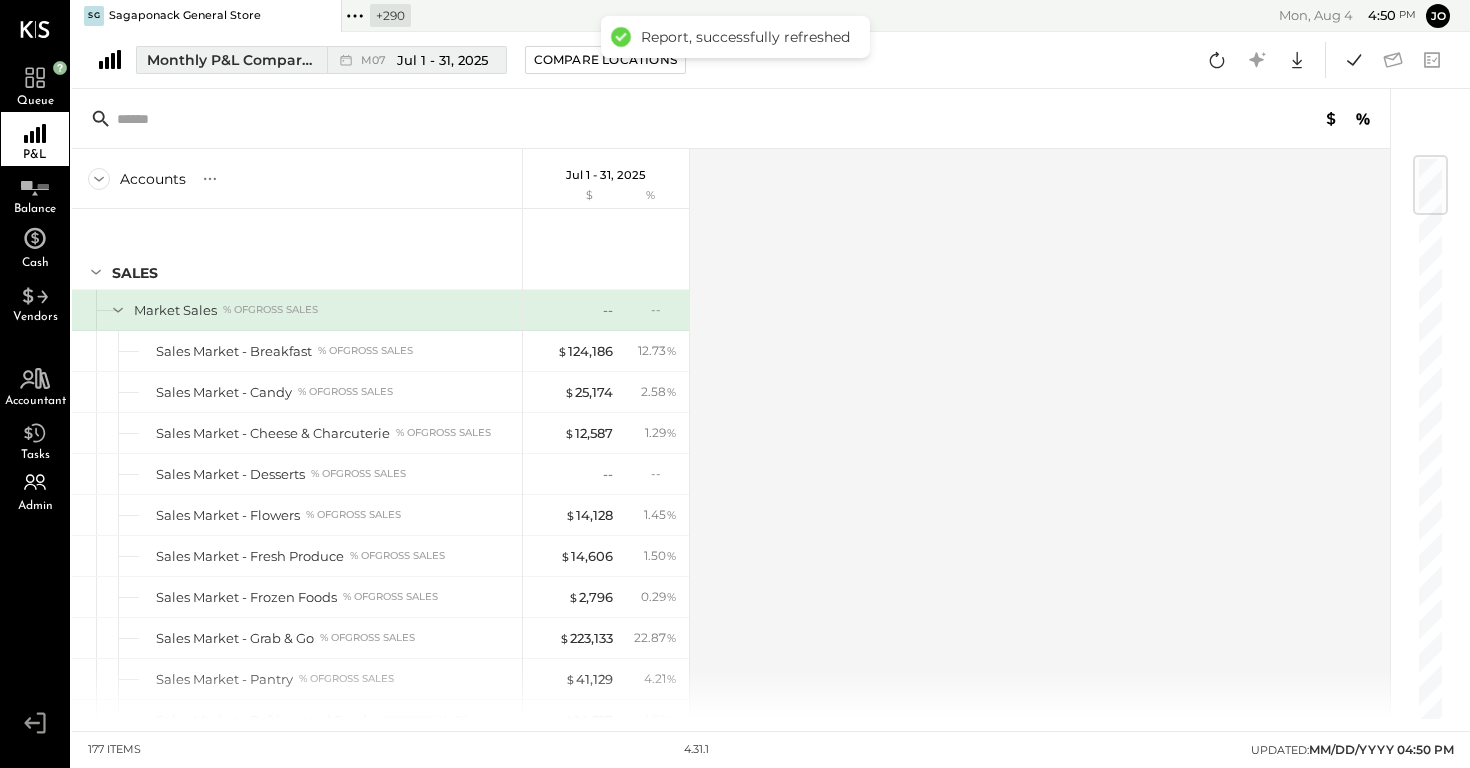click on "Jul 1 - 31, 2025" at bounding box center [442, 60] 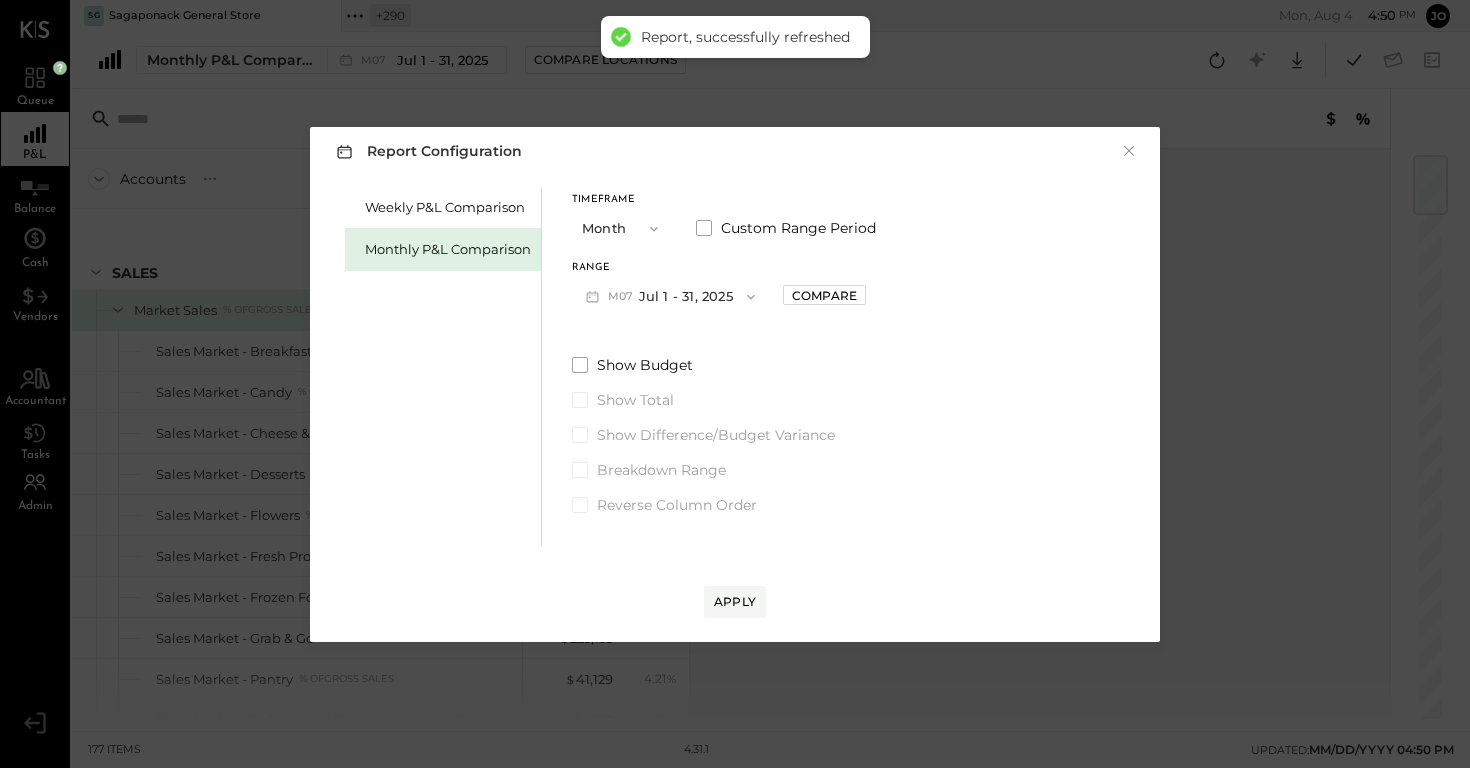 click on "M07 Jul 1 - 31, 2025" at bounding box center (670, 296) 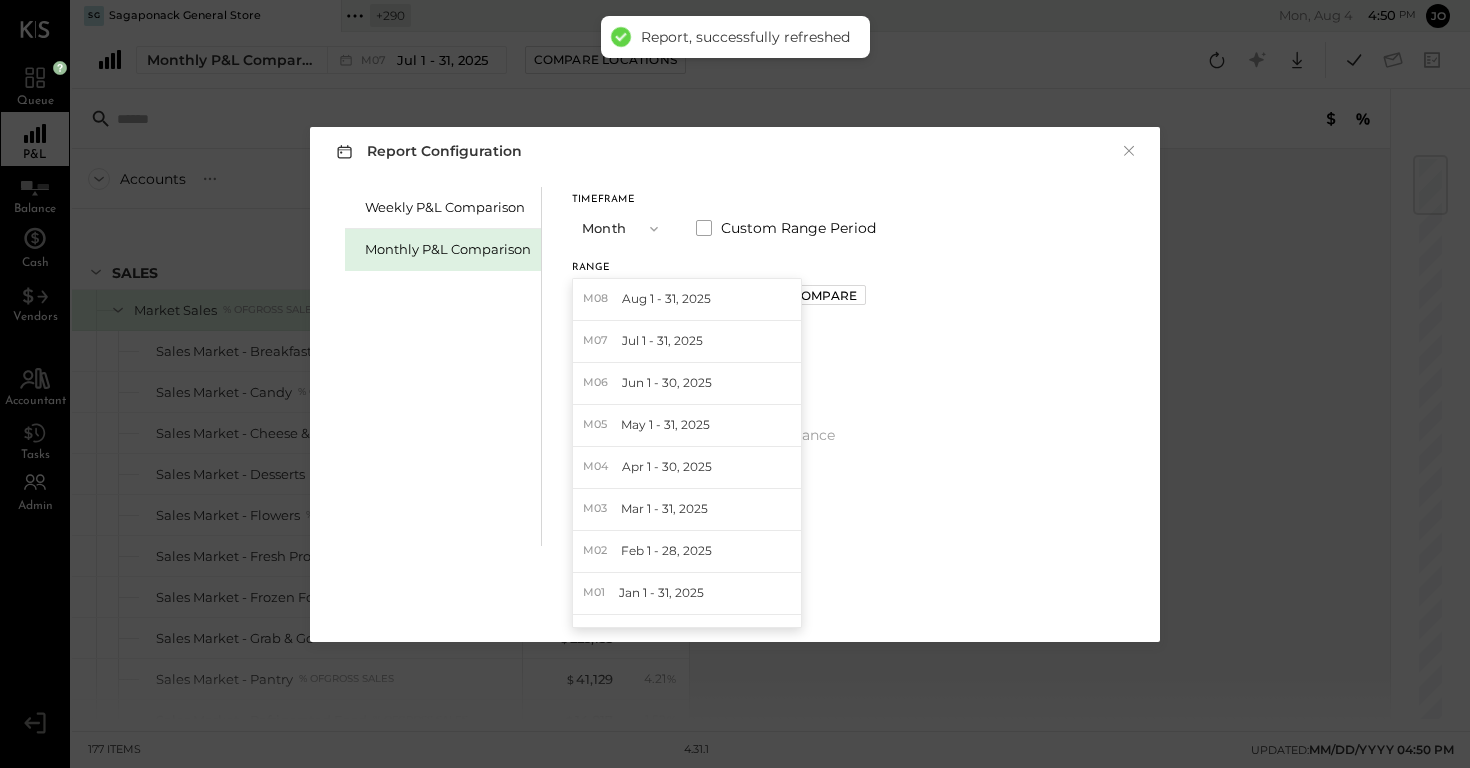 click on "Range M07 Jul 1 - 31, YYYY M08   Aug 1 - 31, YYYY M07   Jul 1 - 31, YYYY M06   Jun 1 - 30, YYYY M05   May 1 - 31, YYYY M04   Apr 1 - 30, YYYY M03   Mar 1 - 31, YYYY M02   Feb 1 - 28, YYYY M01   Jan 1 - 31, YYYY M12   Dec 1 - 31, YYYY M11   Nov 1 - 30, YYYY M10   Oct 1 - 31, YYYY Compare" at bounding box center [719, 289] 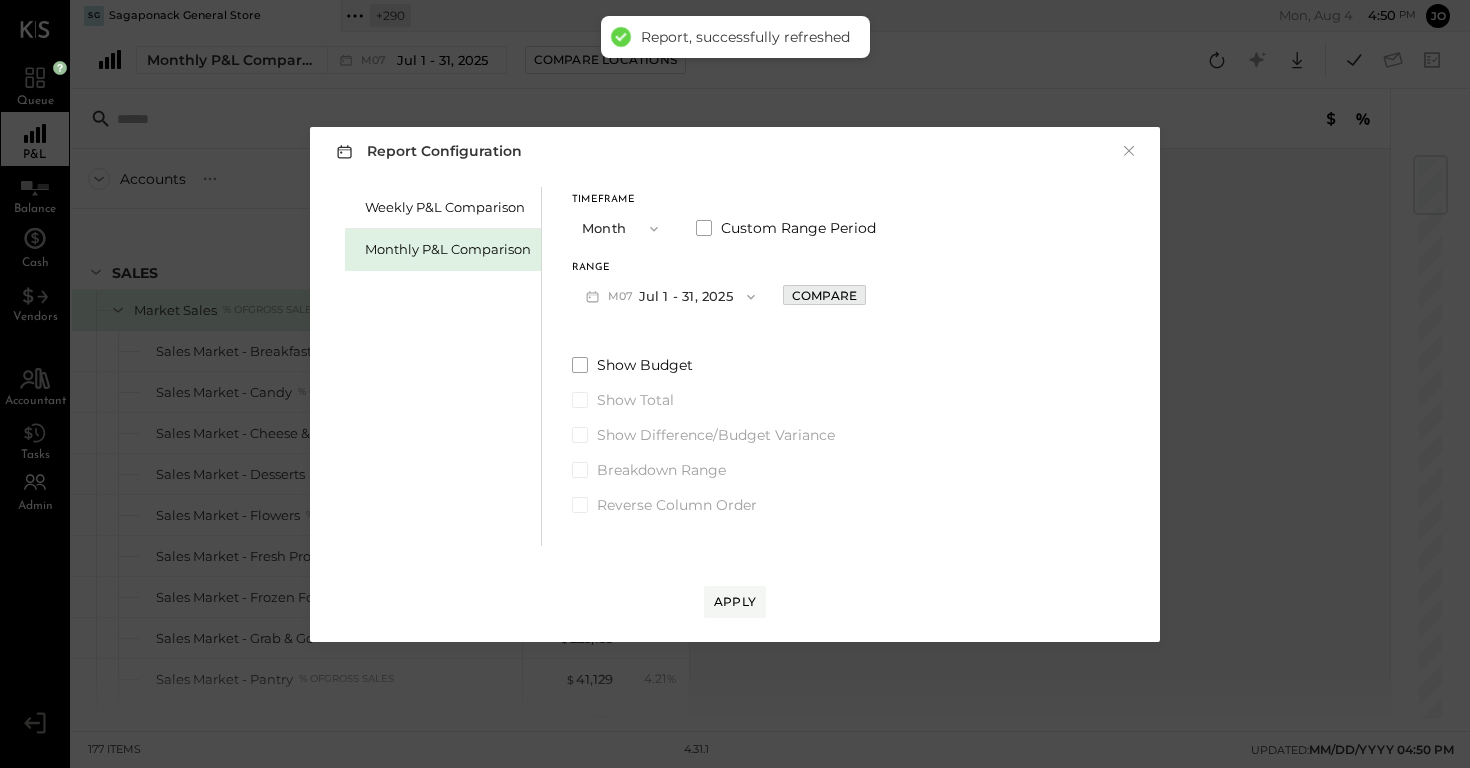 click on "Compare" at bounding box center (824, 295) 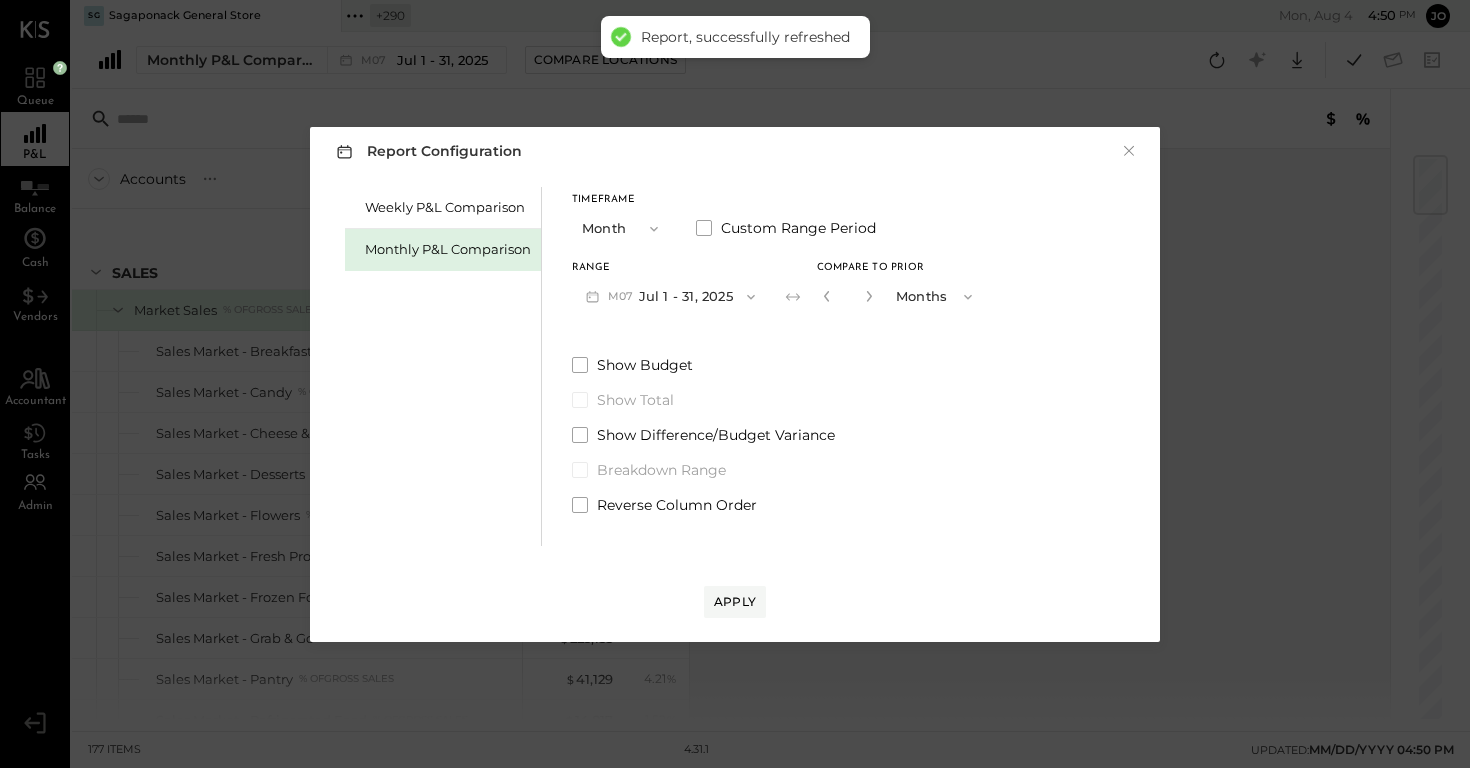 click at bounding box center [869, 296] 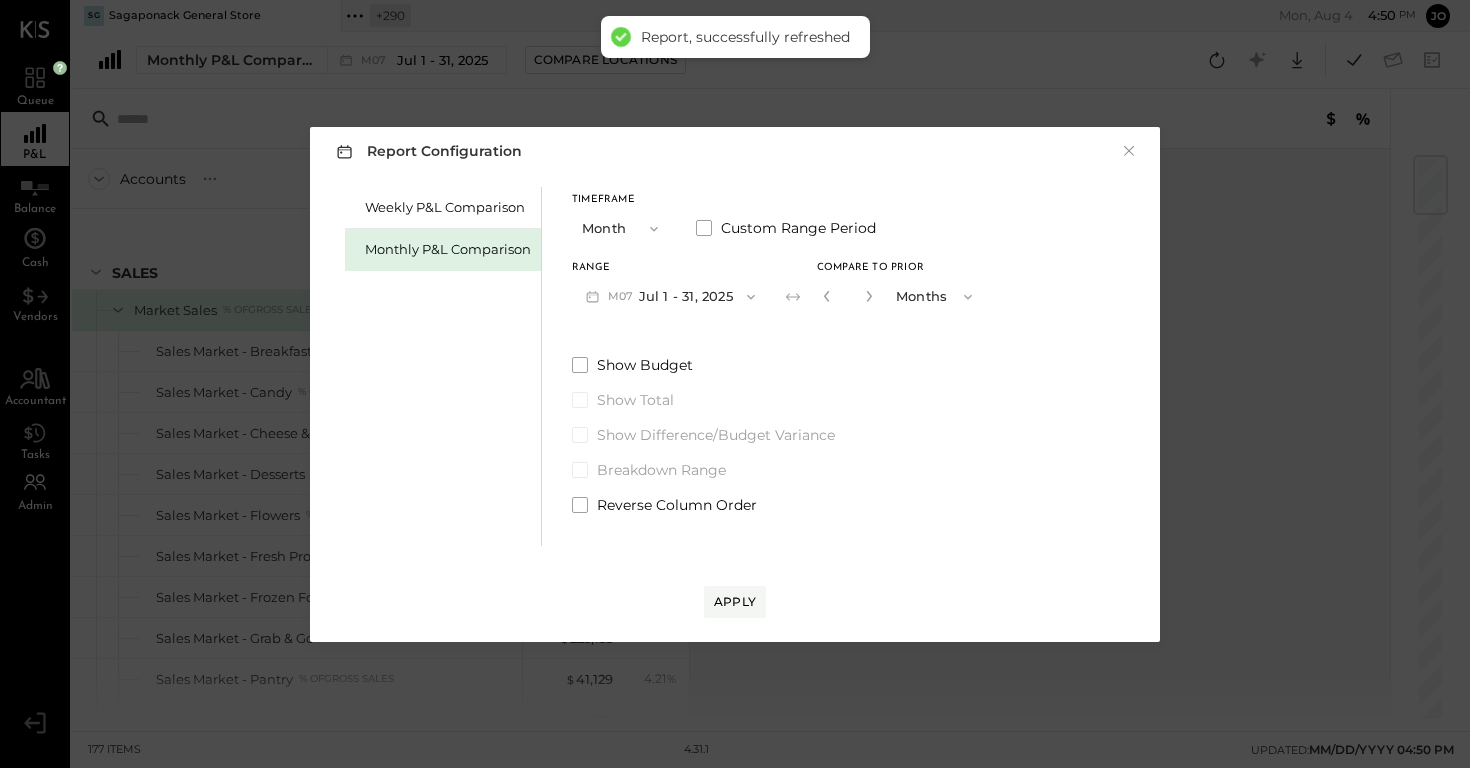 click at bounding box center (869, 296) 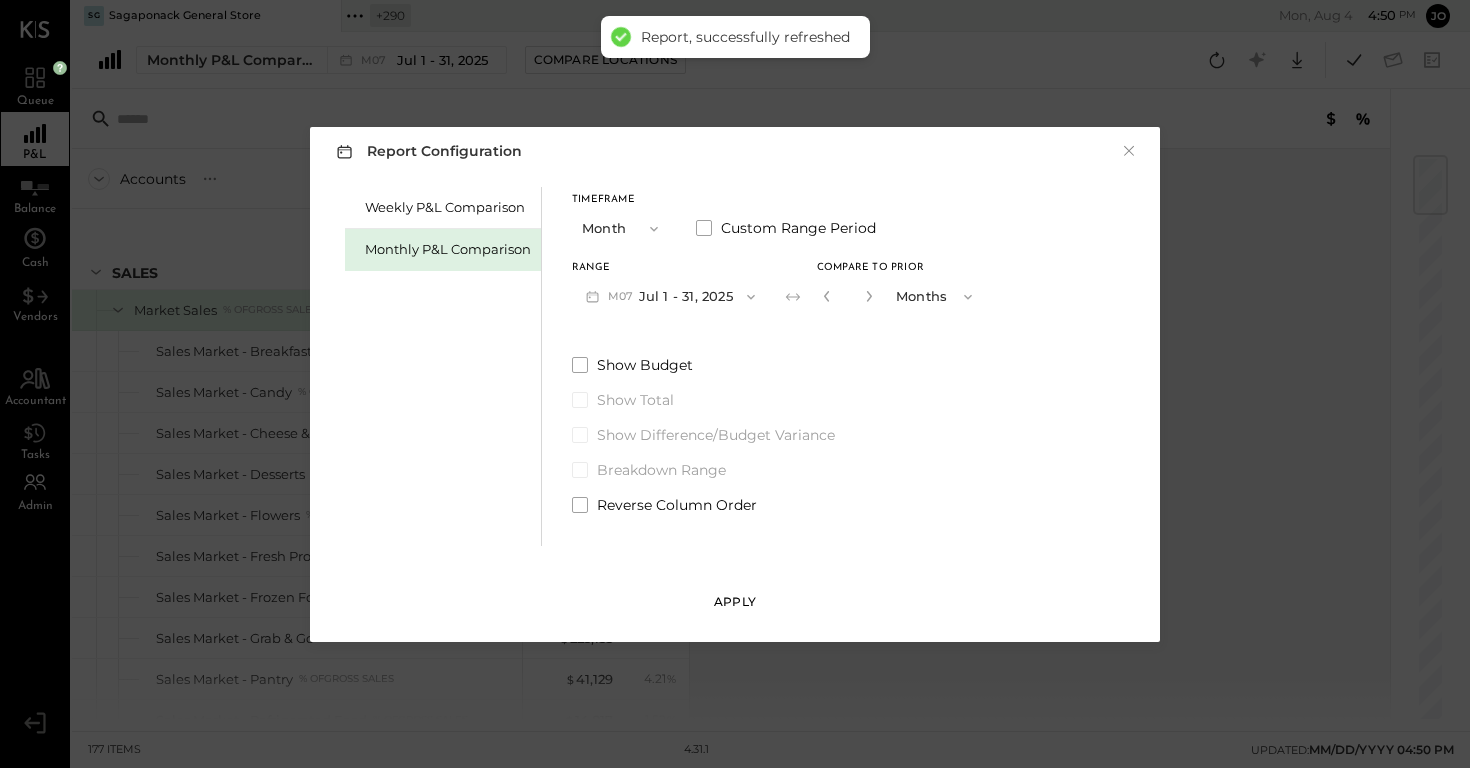 click on "Apply" at bounding box center (735, 602) 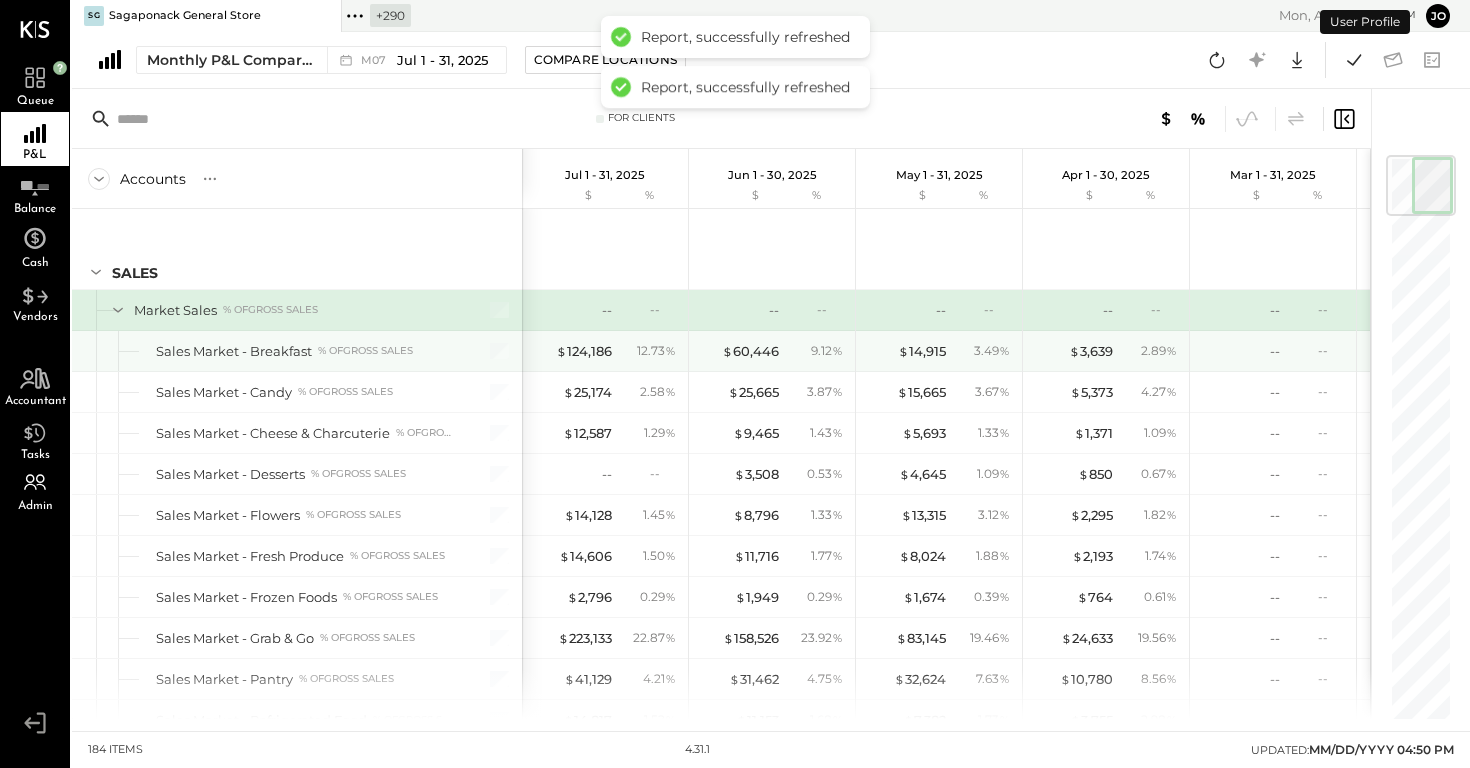 scroll, scrollTop: 0, scrollLeft: 152, axis: horizontal 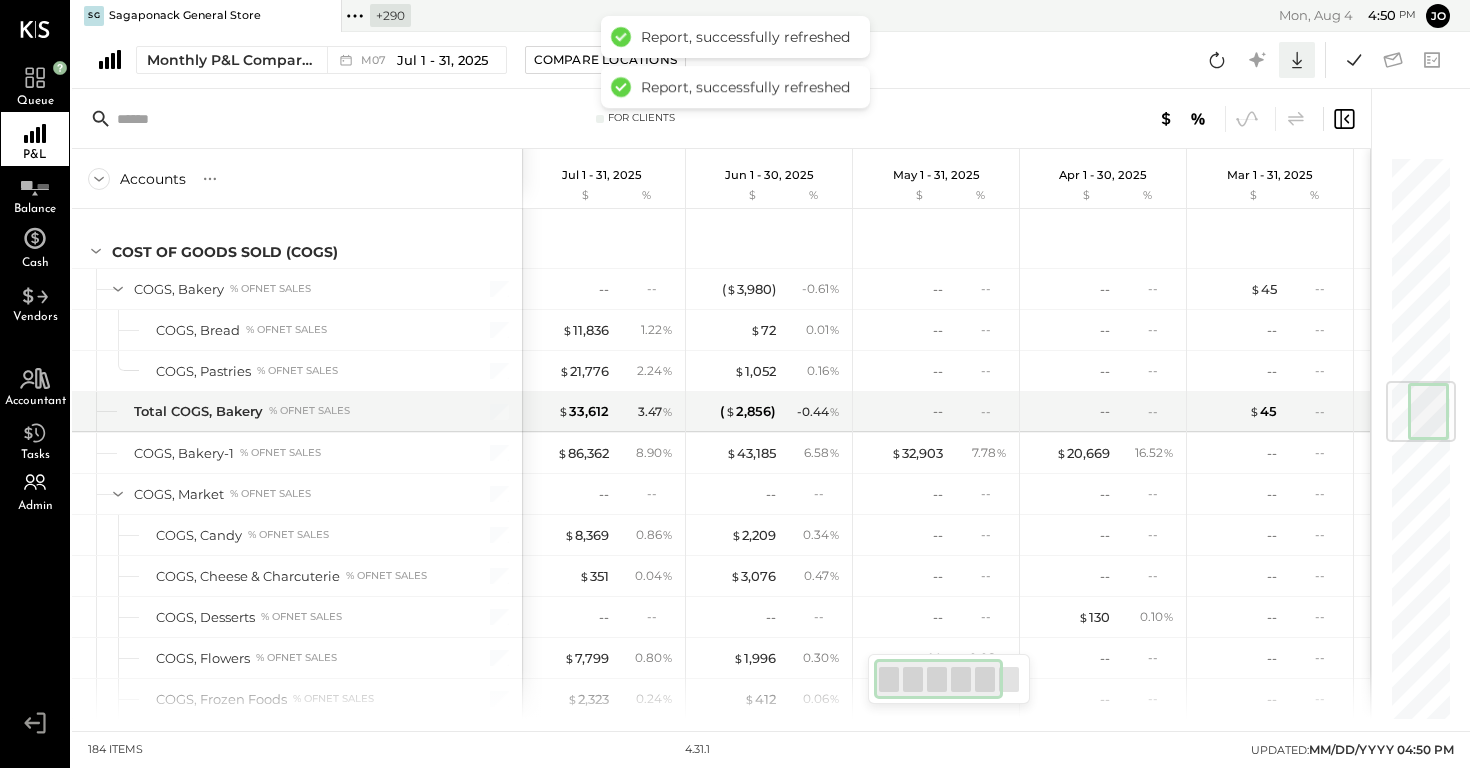 click 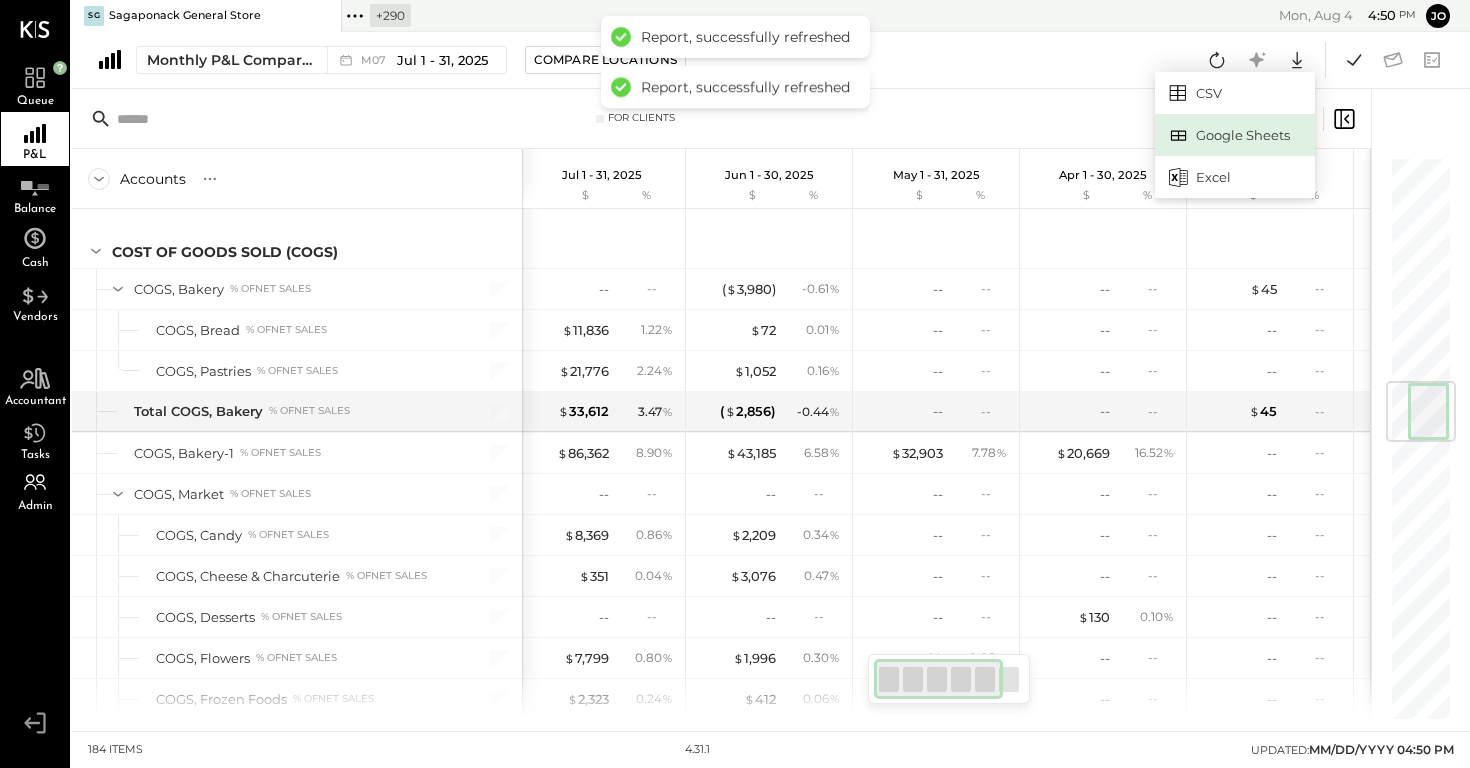 click on "Google Sheets" at bounding box center [1235, 135] 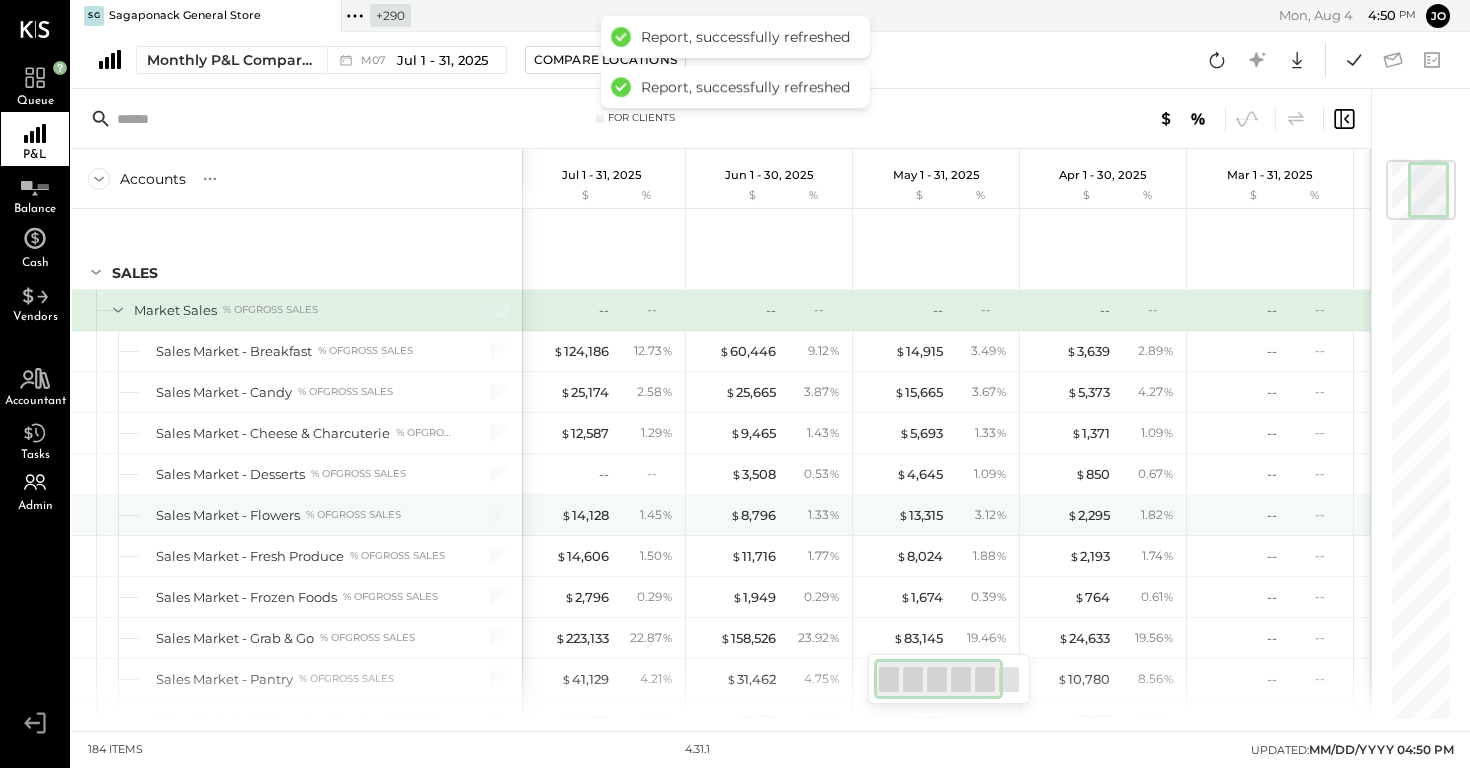 scroll, scrollTop: 138, scrollLeft: 0, axis: vertical 